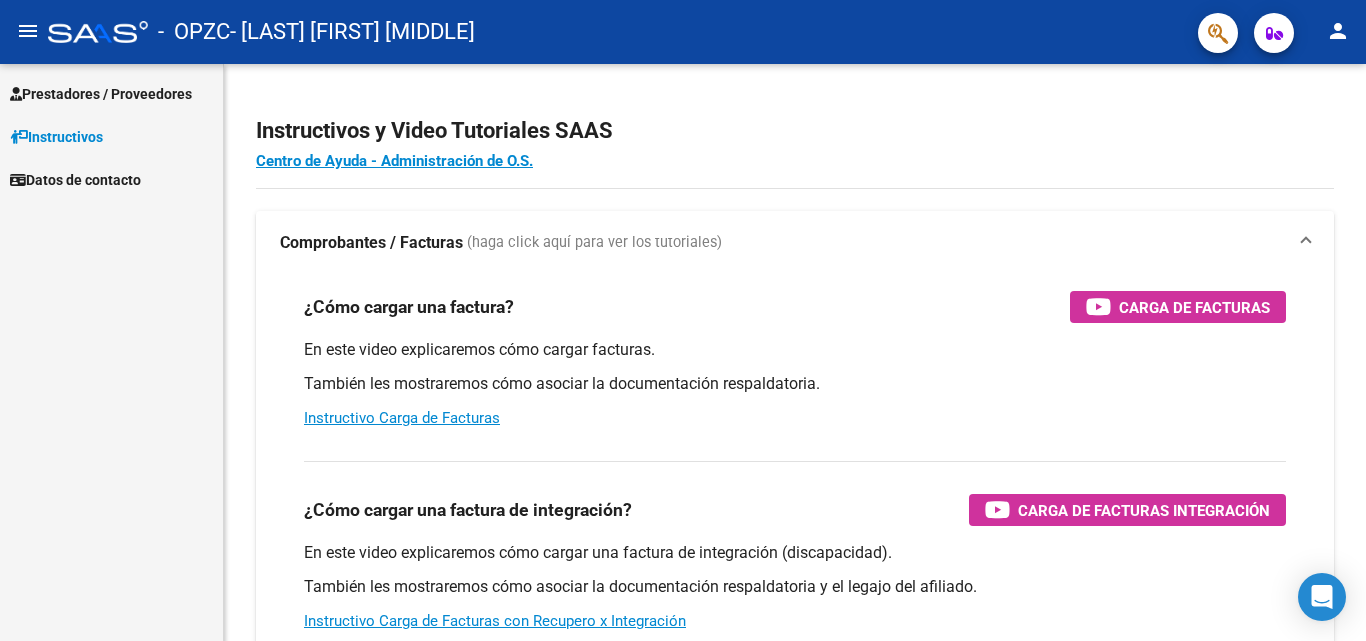 scroll, scrollTop: 0, scrollLeft: 0, axis: both 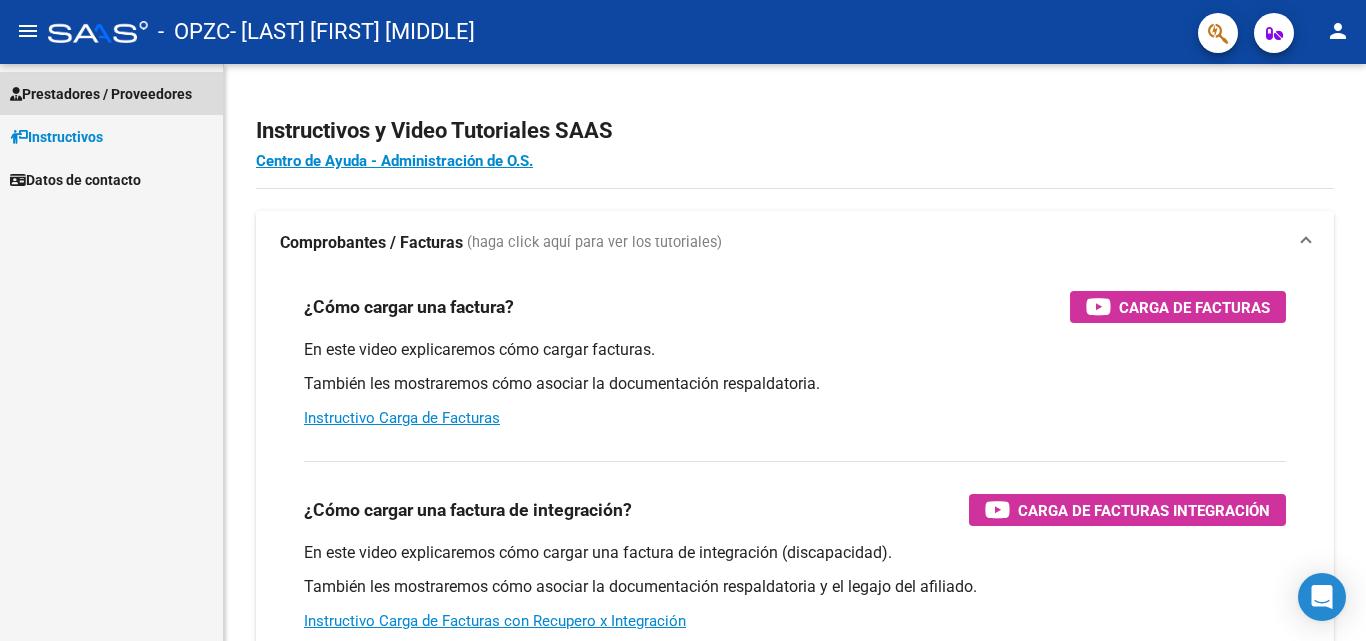click on "Prestadores / Proveedores" at bounding box center [101, 94] 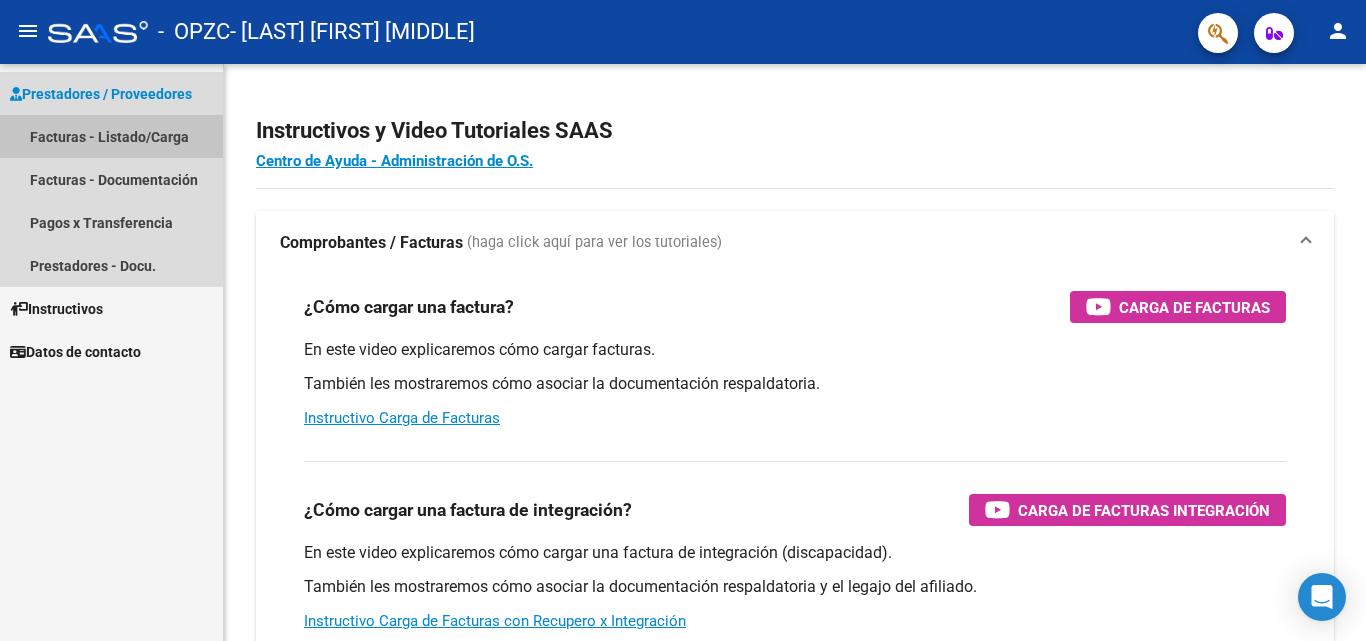 click on "Facturas - Listado/Carga" at bounding box center (111, 136) 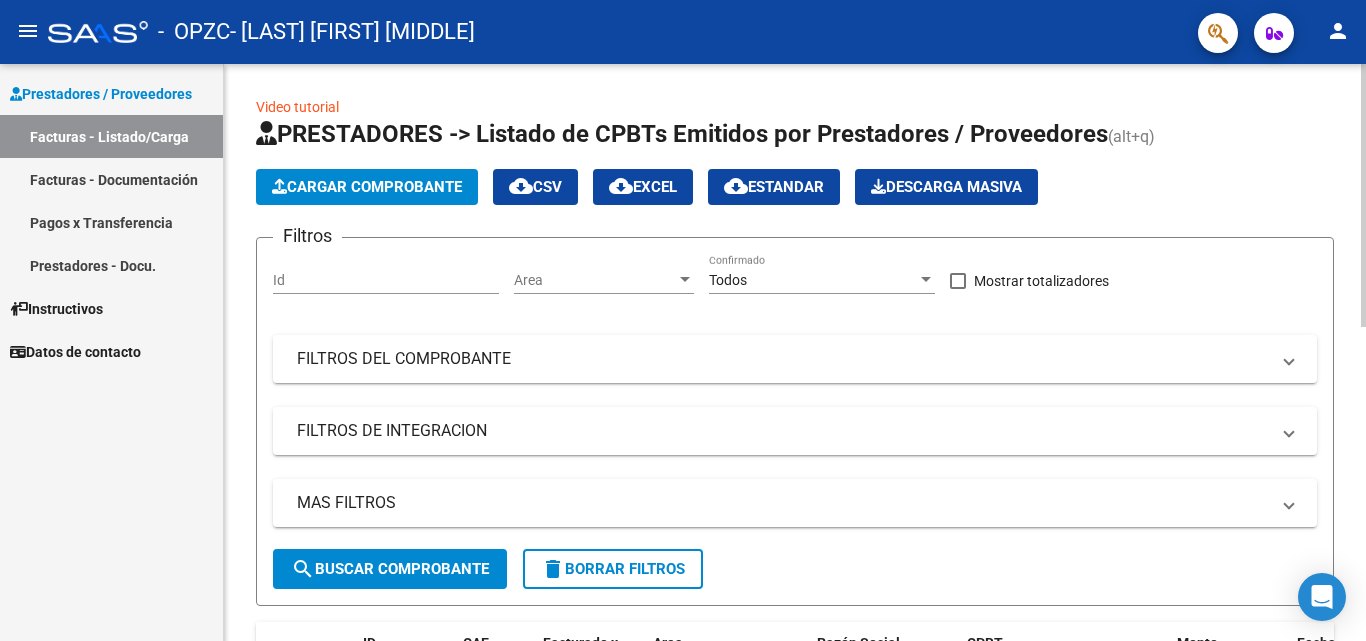 click on "Cargar Comprobante" 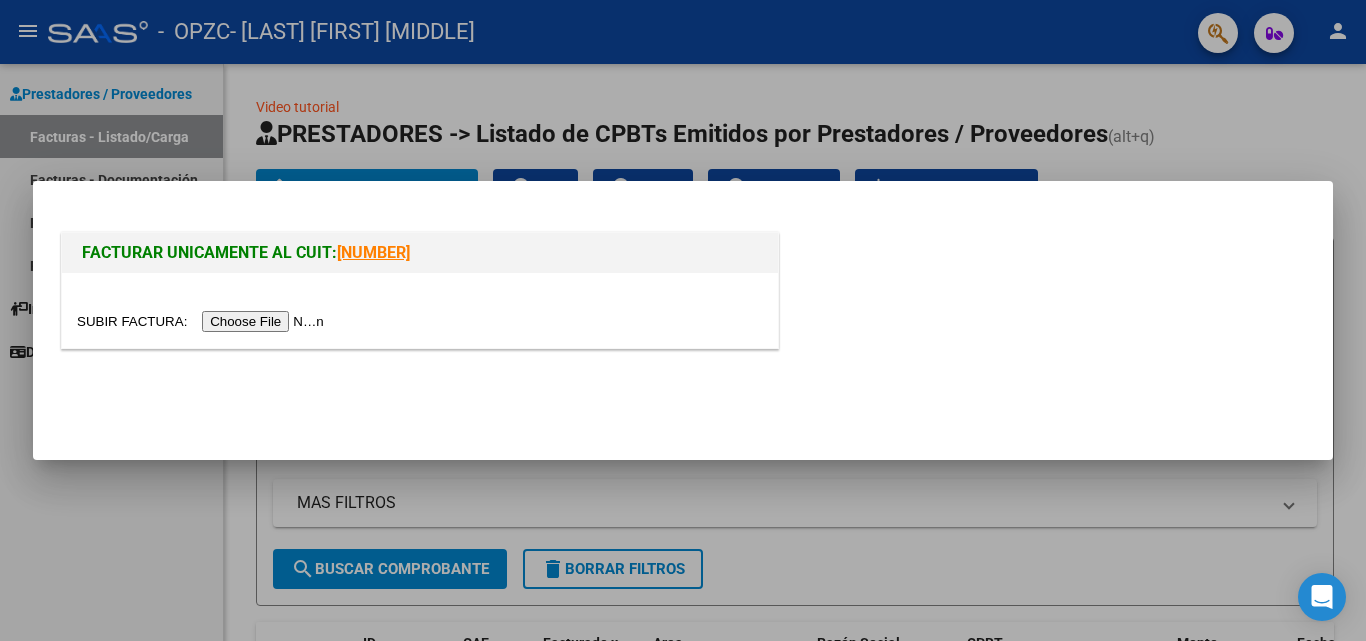 click at bounding box center (203, 321) 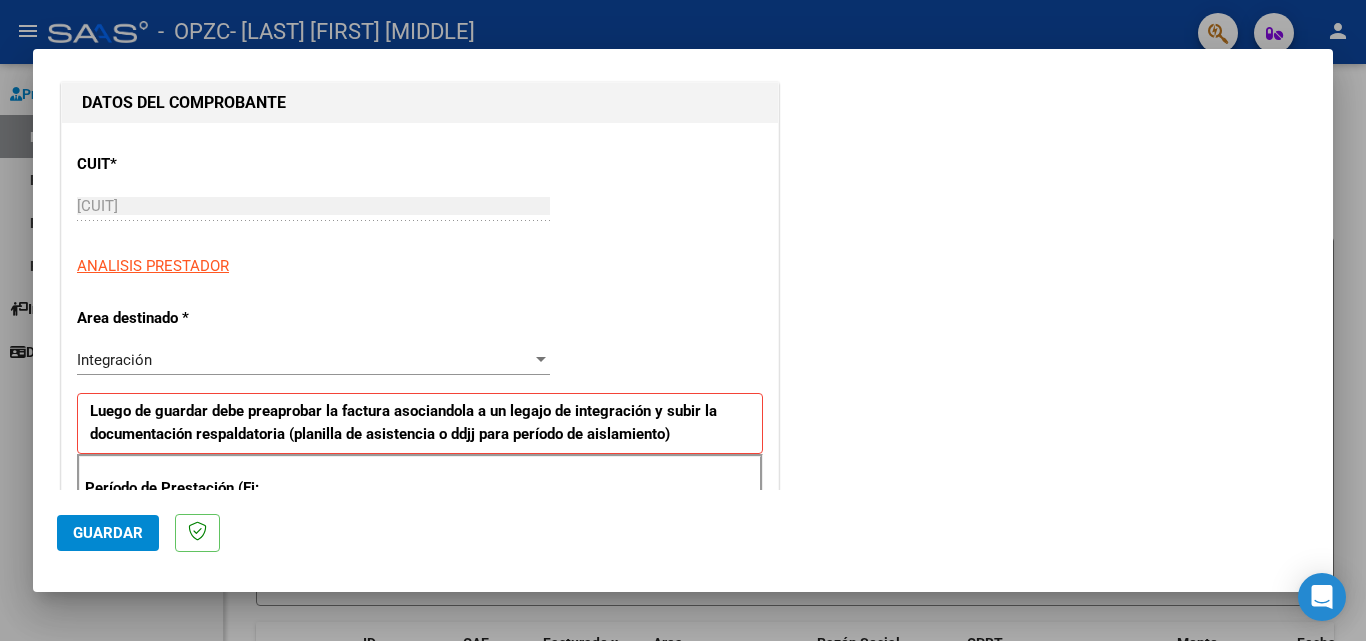 scroll, scrollTop: 400, scrollLeft: 0, axis: vertical 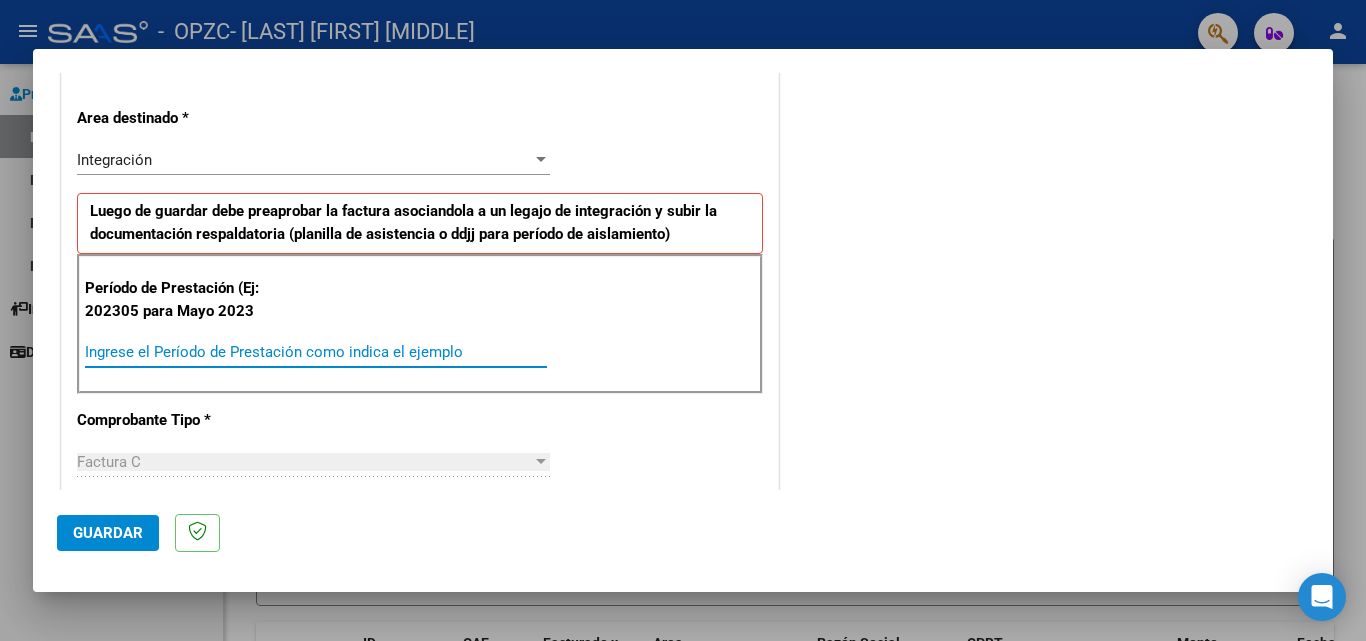 click on "Ingrese el Período de Prestación como indica el ejemplo" at bounding box center (316, 352) 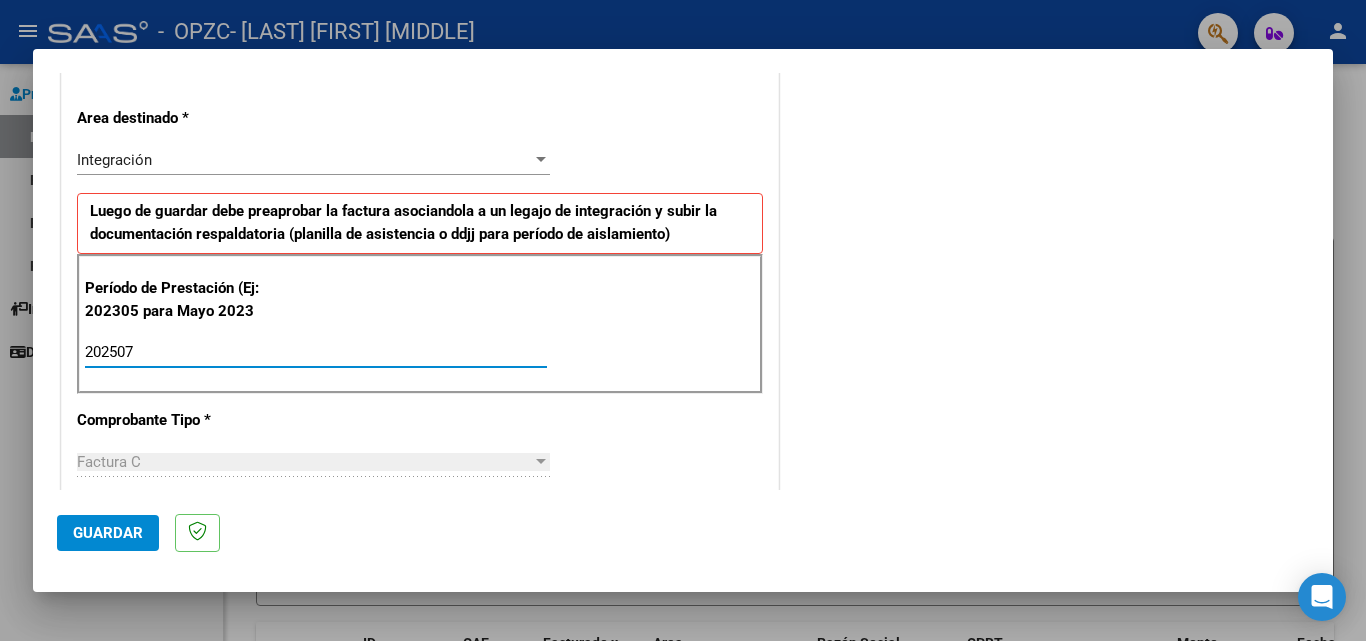 type on "202507" 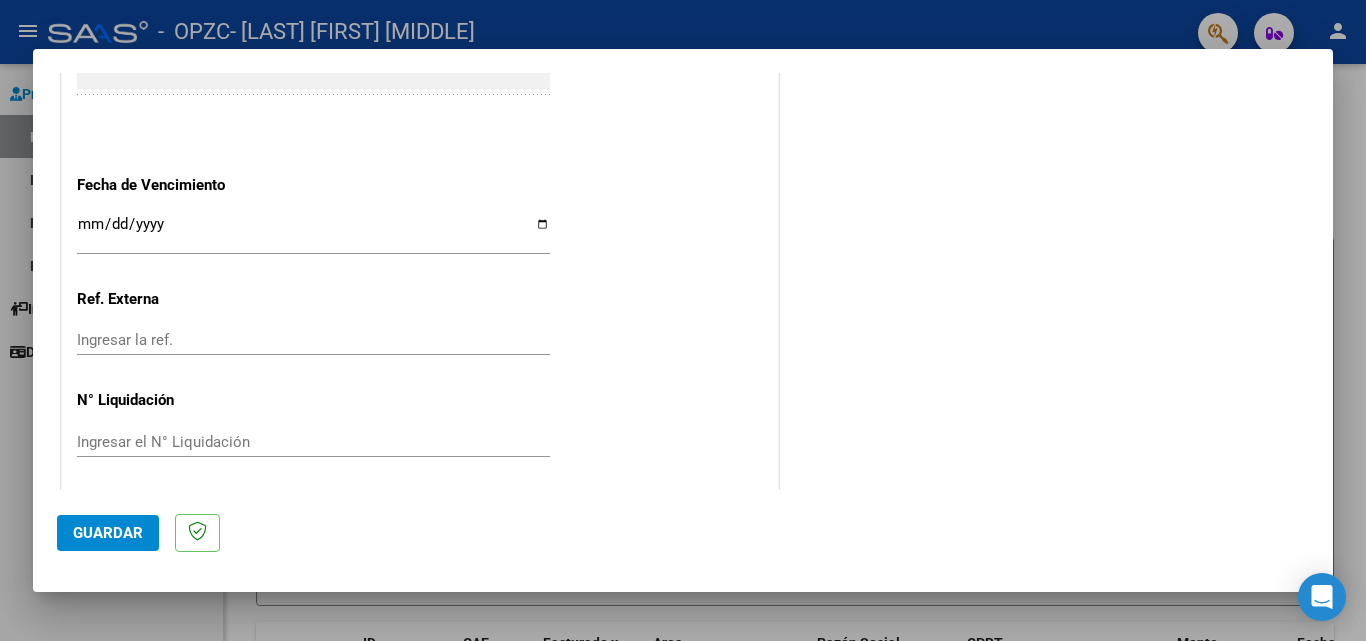 scroll, scrollTop: 1305, scrollLeft: 0, axis: vertical 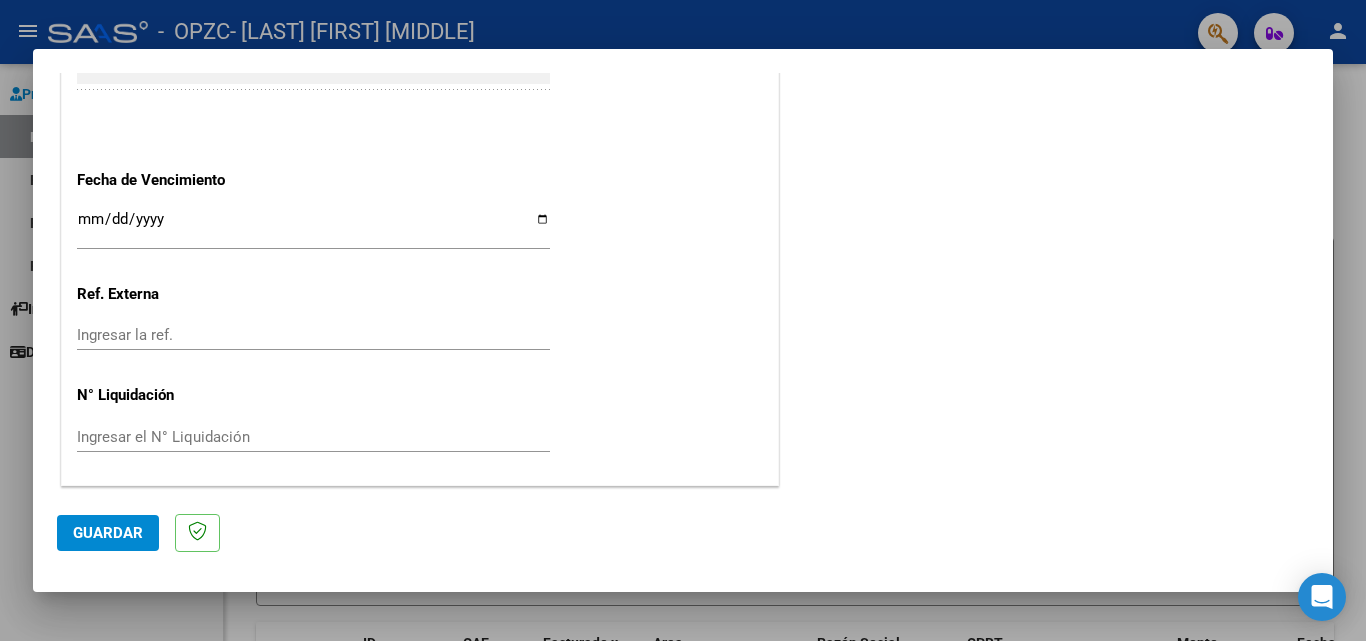 click on "Guardar" 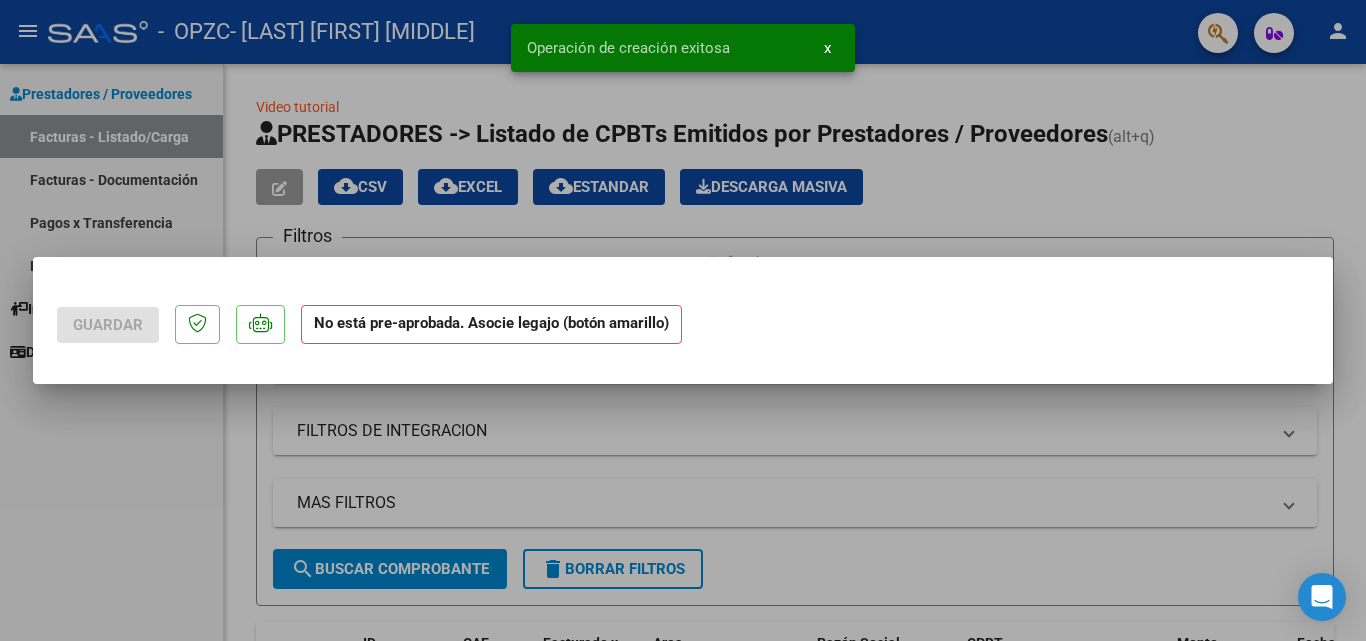scroll, scrollTop: 0, scrollLeft: 0, axis: both 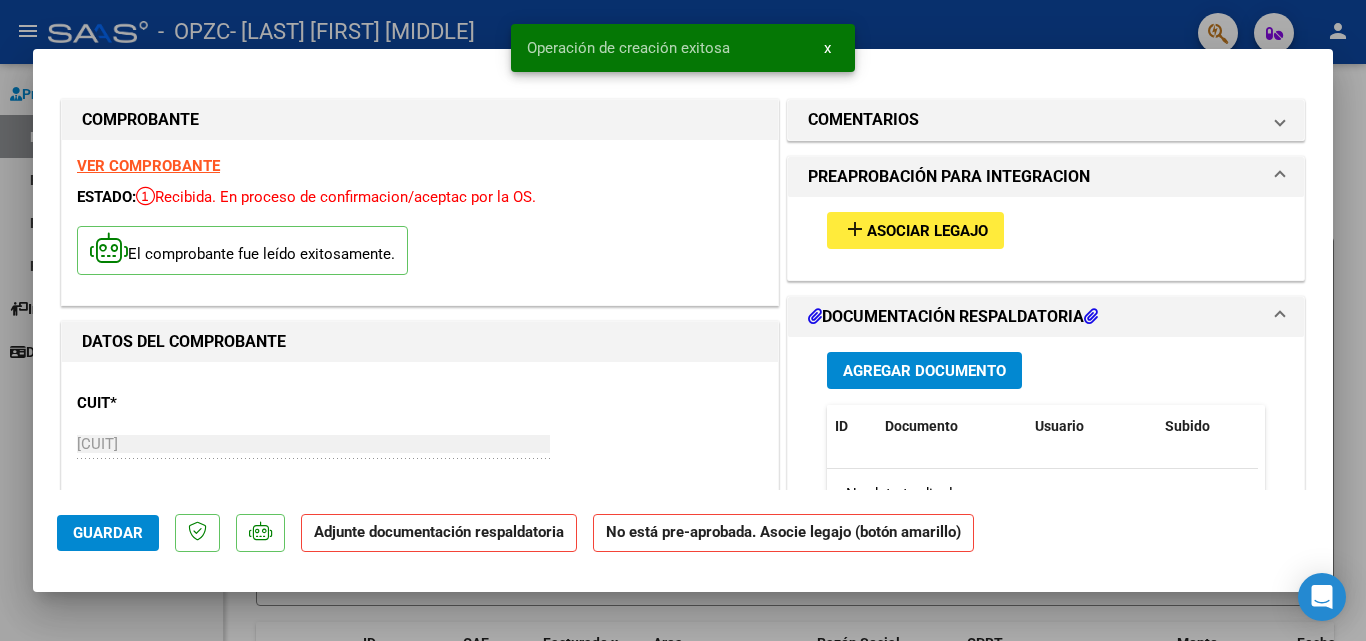 click on "Asociar Legajo" at bounding box center [927, 231] 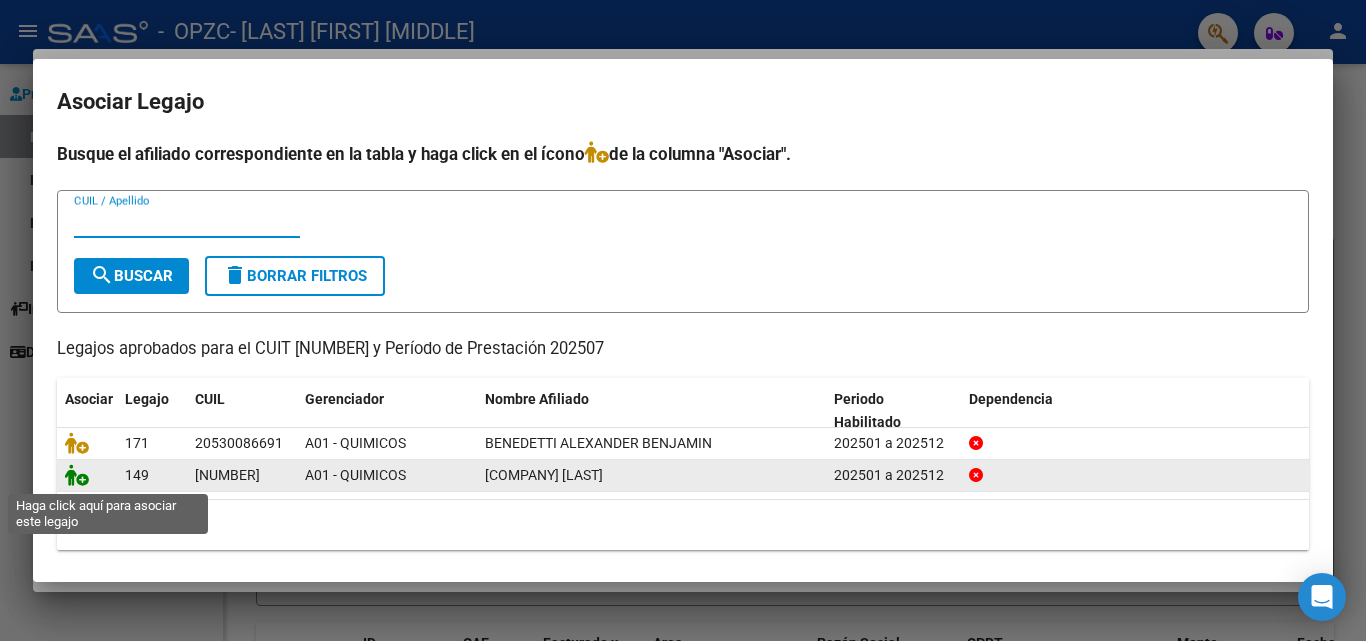 click 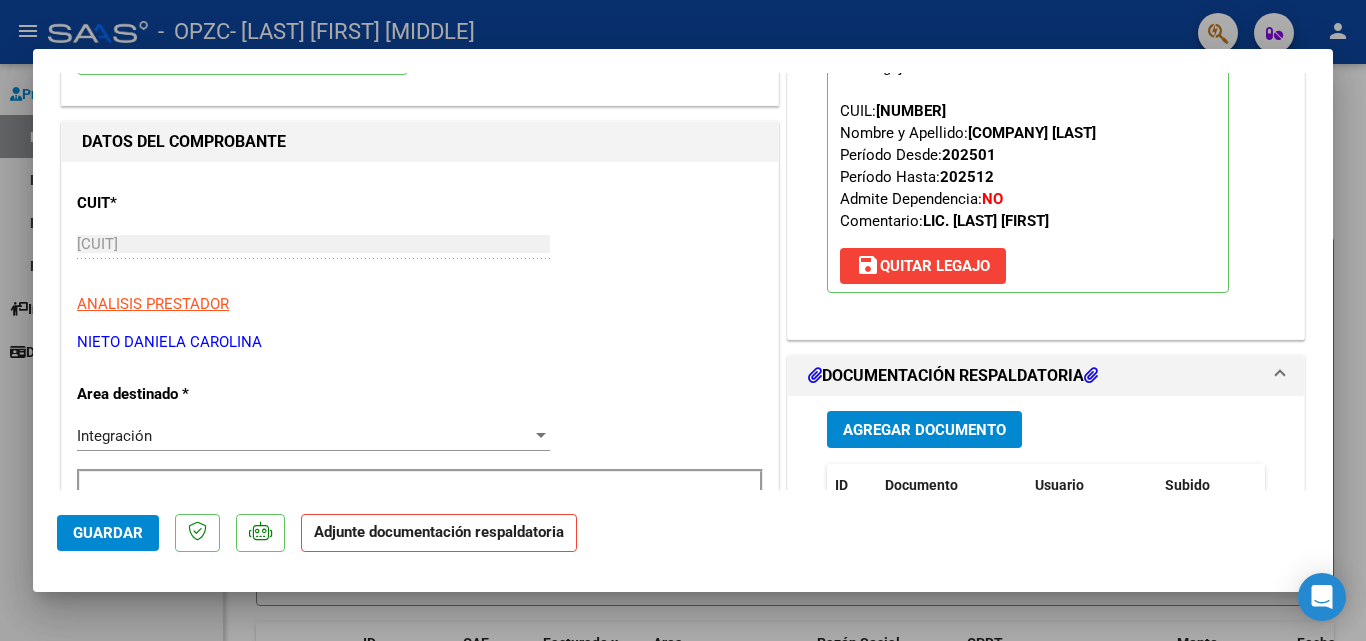 scroll, scrollTop: 300, scrollLeft: 0, axis: vertical 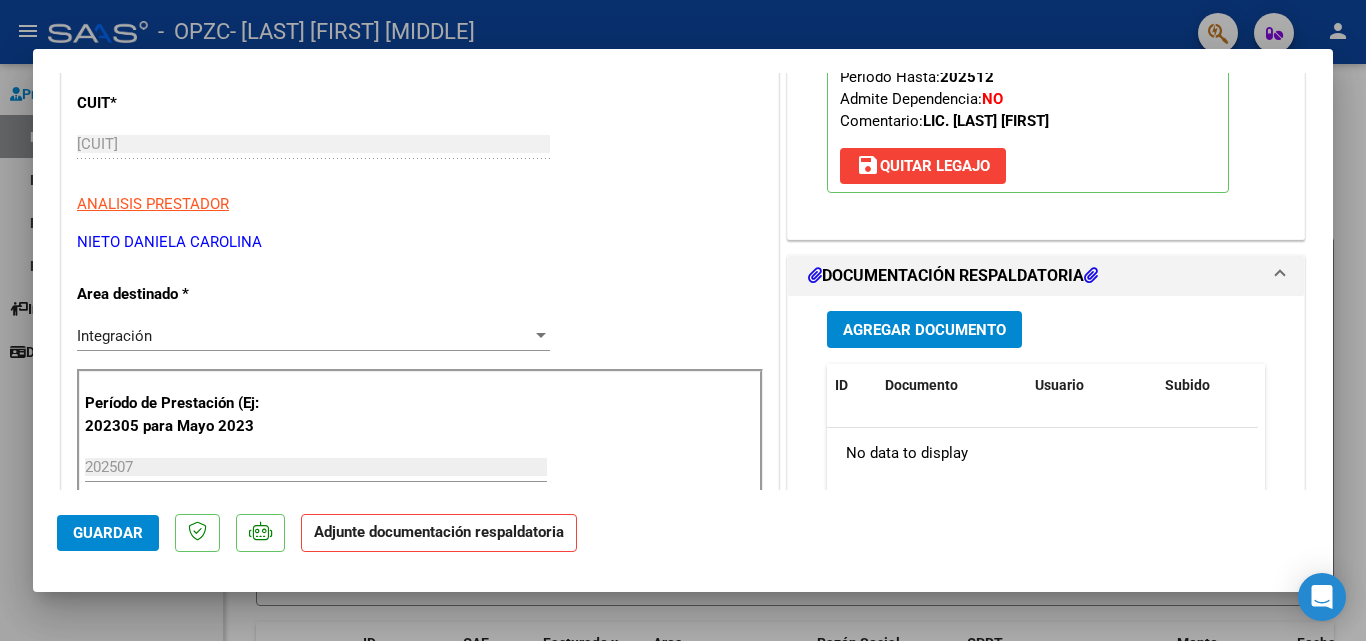 click on "Agregar Documento" at bounding box center [924, 330] 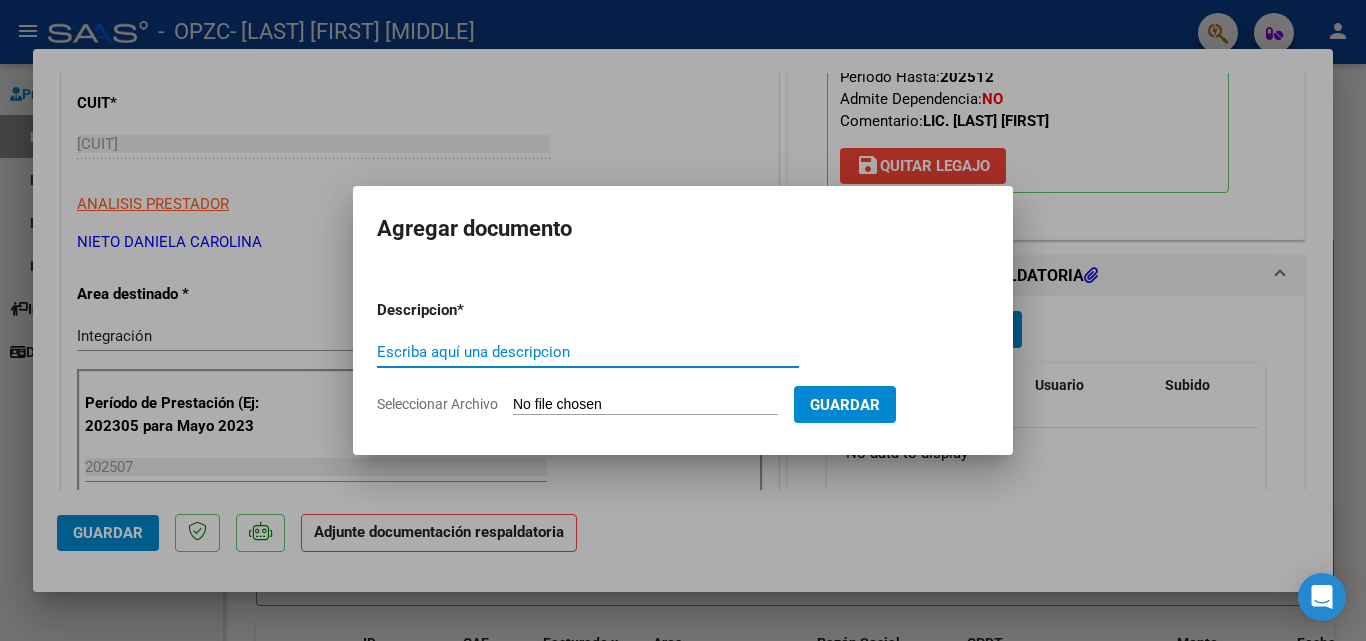 click on "Escriba aquí una descripcion" at bounding box center [588, 352] 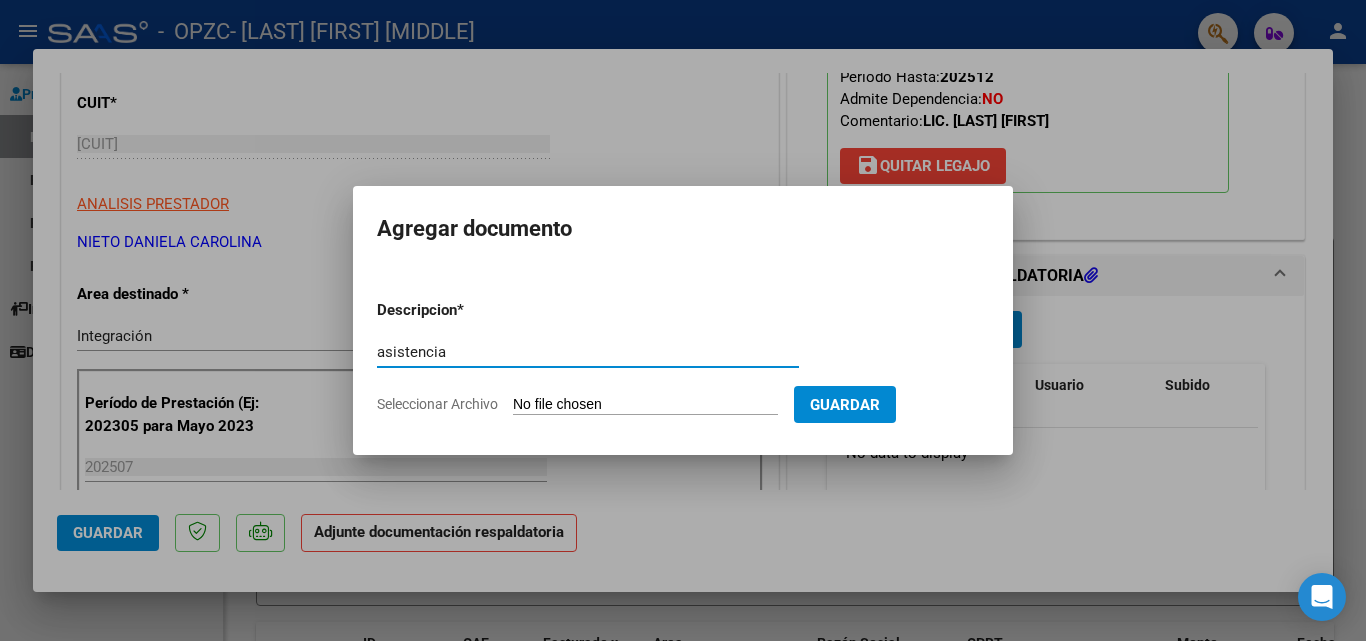 type on "asistencia" 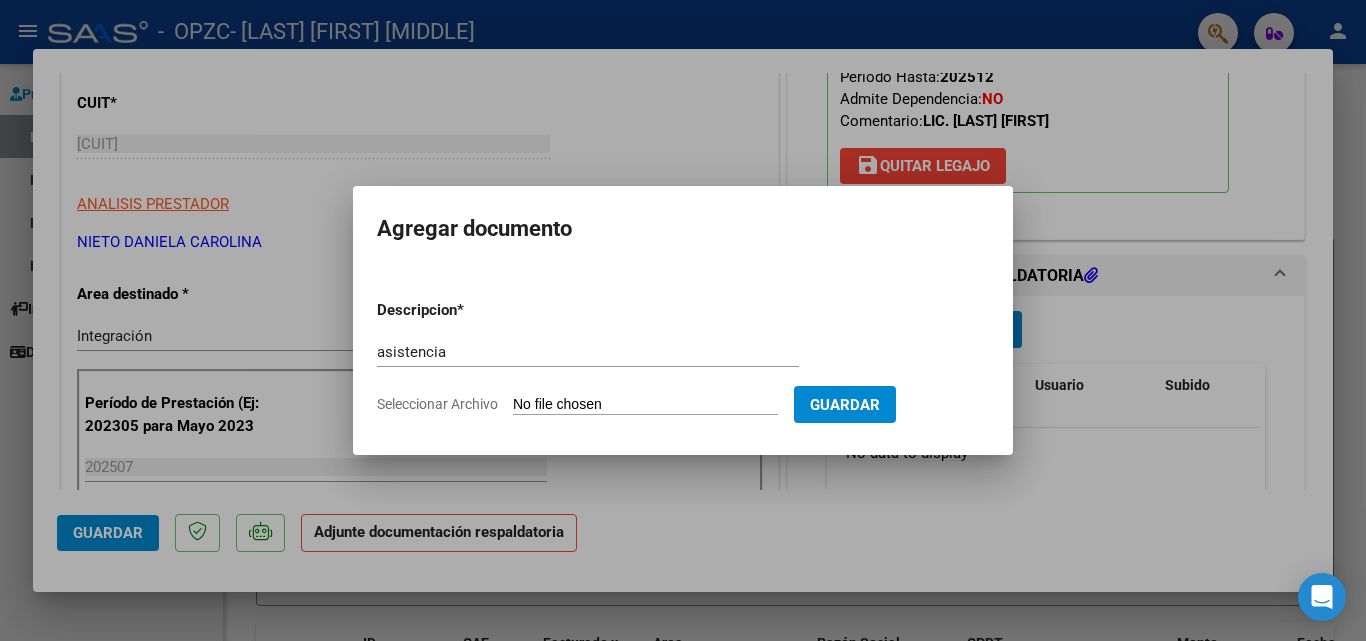 type on "C:\fakepath\[FIRST] asist [MONTH].pdf" 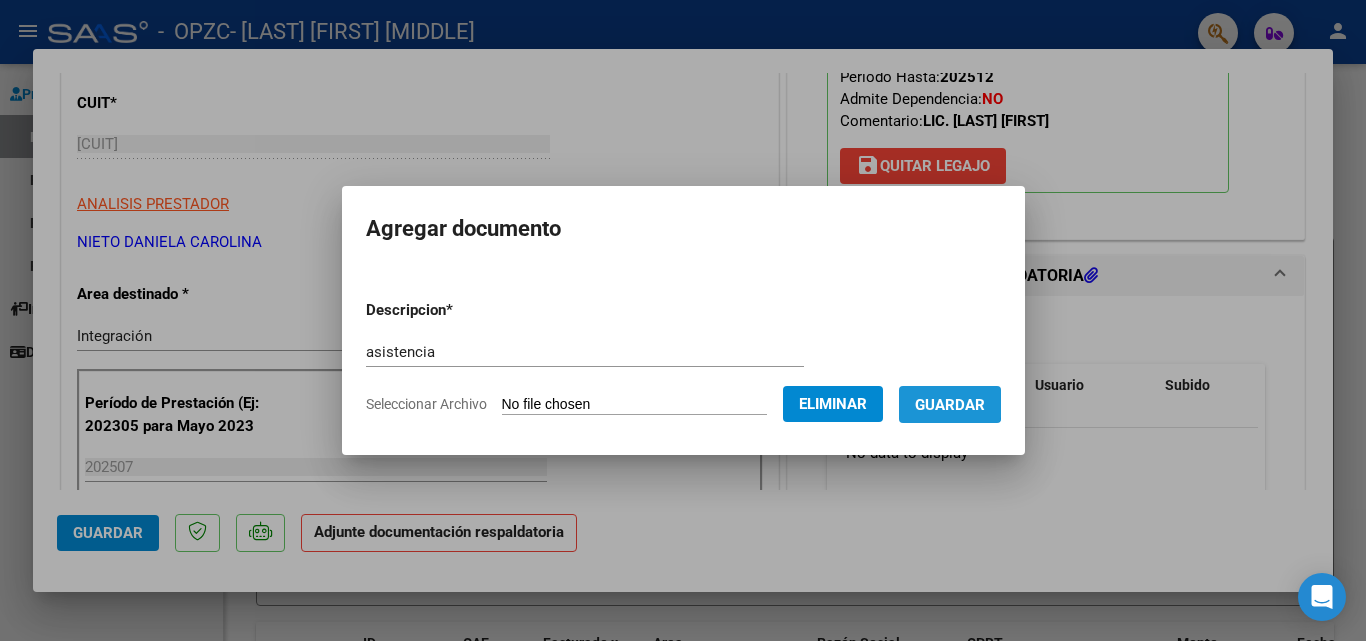 click on "Guardar" at bounding box center (950, 405) 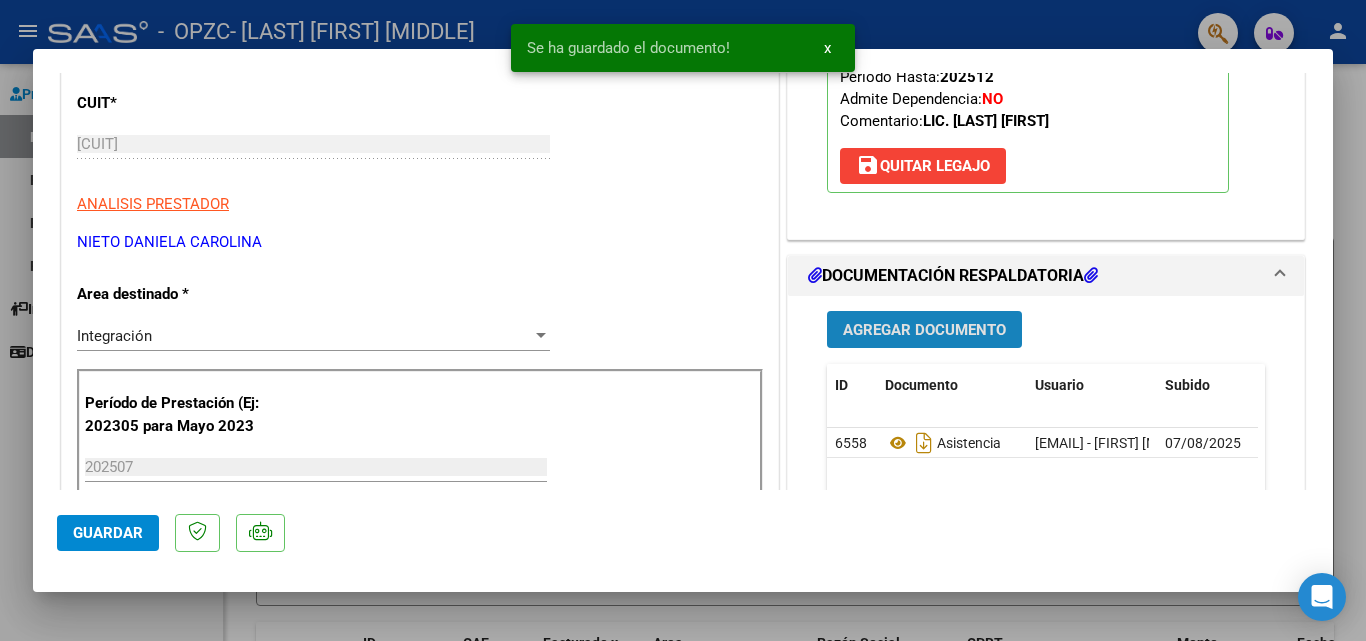 click on "Agregar Documento" at bounding box center [924, 330] 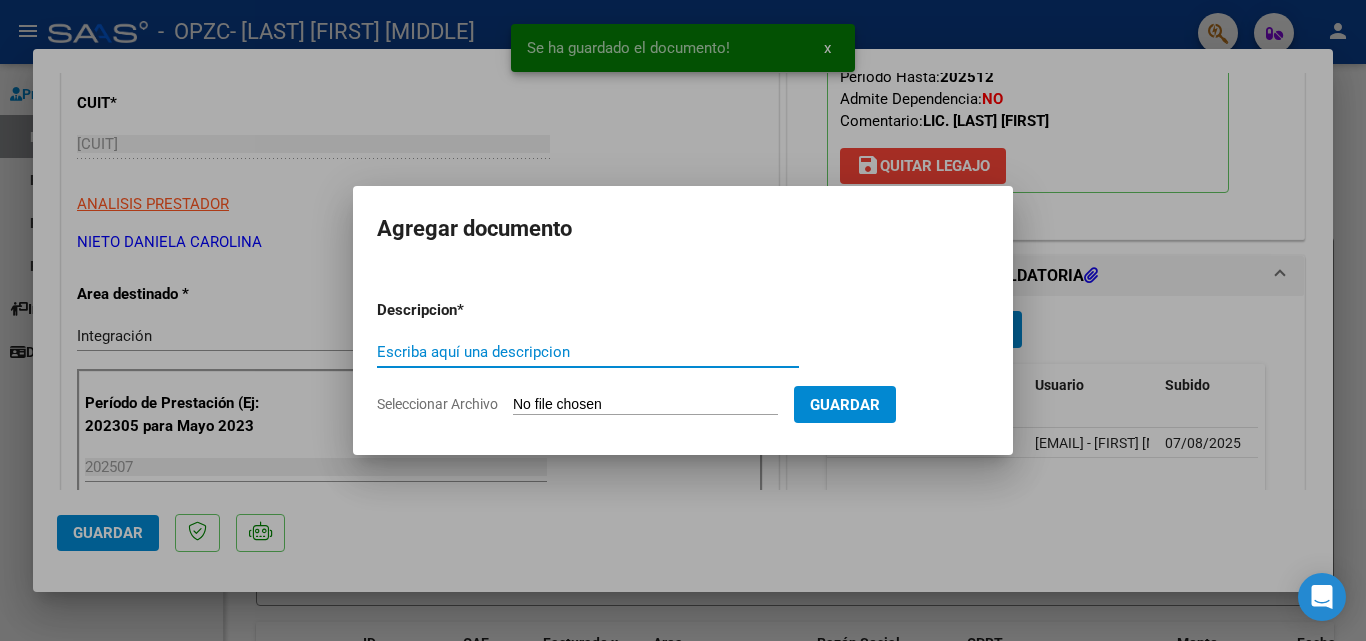 click on "Escriba aquí una descripcion" at bounding box center (588, 352) 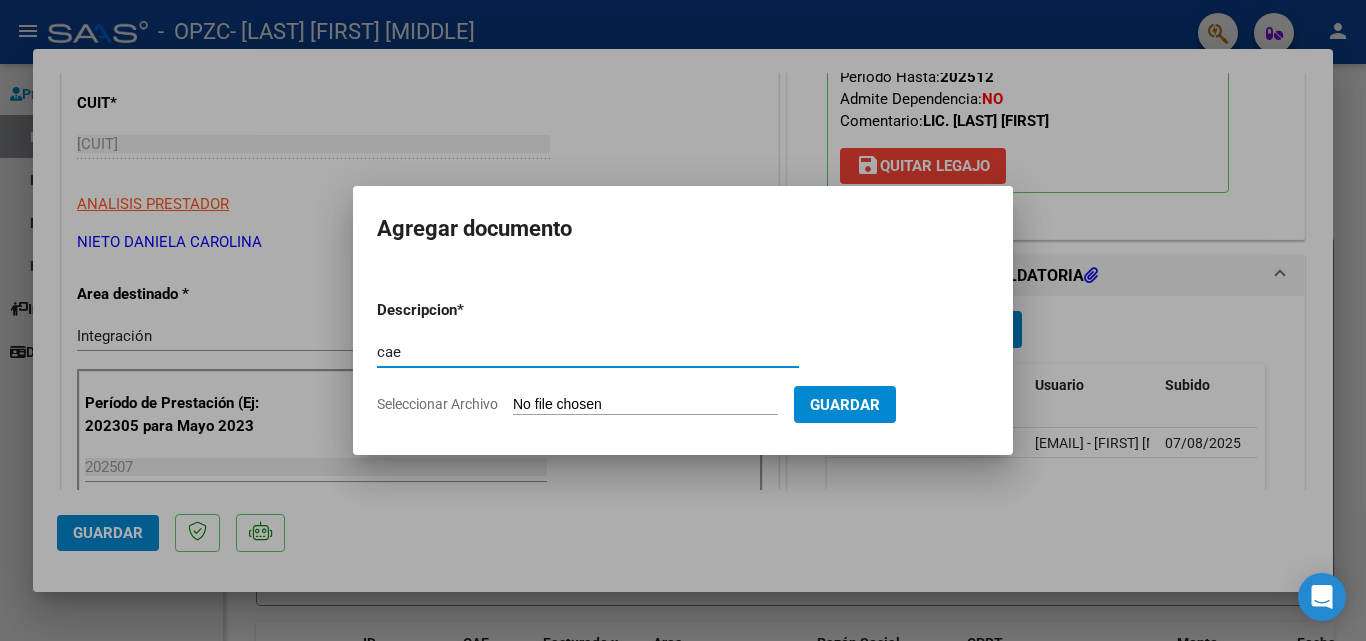 type on "cae" 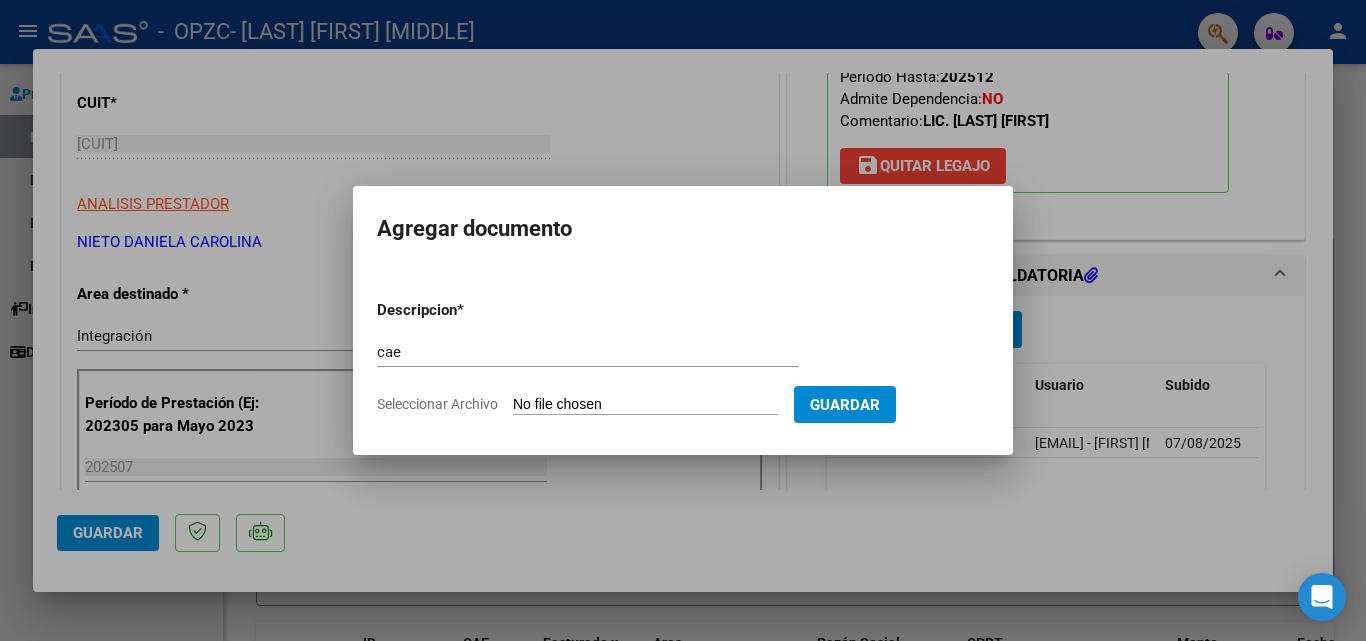 type on "C:\fakepath\cae [LAST] [LAST].pdf" 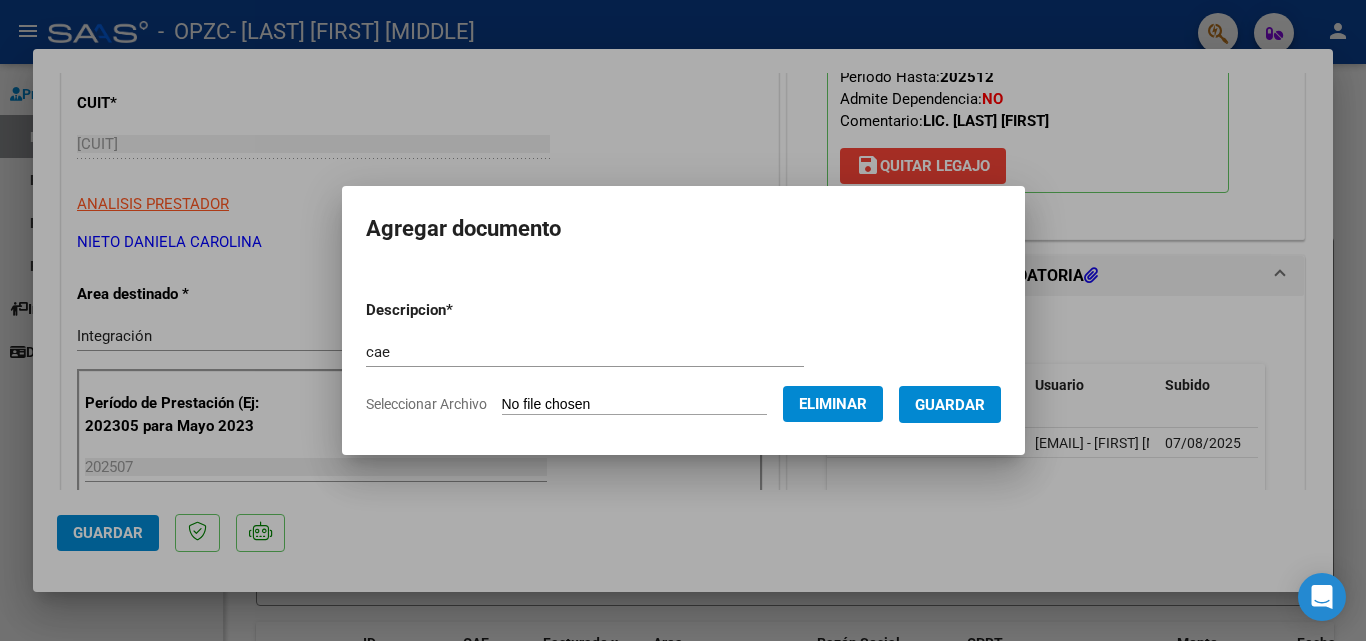 click on "Guardar" at bounding box center (950, 405) 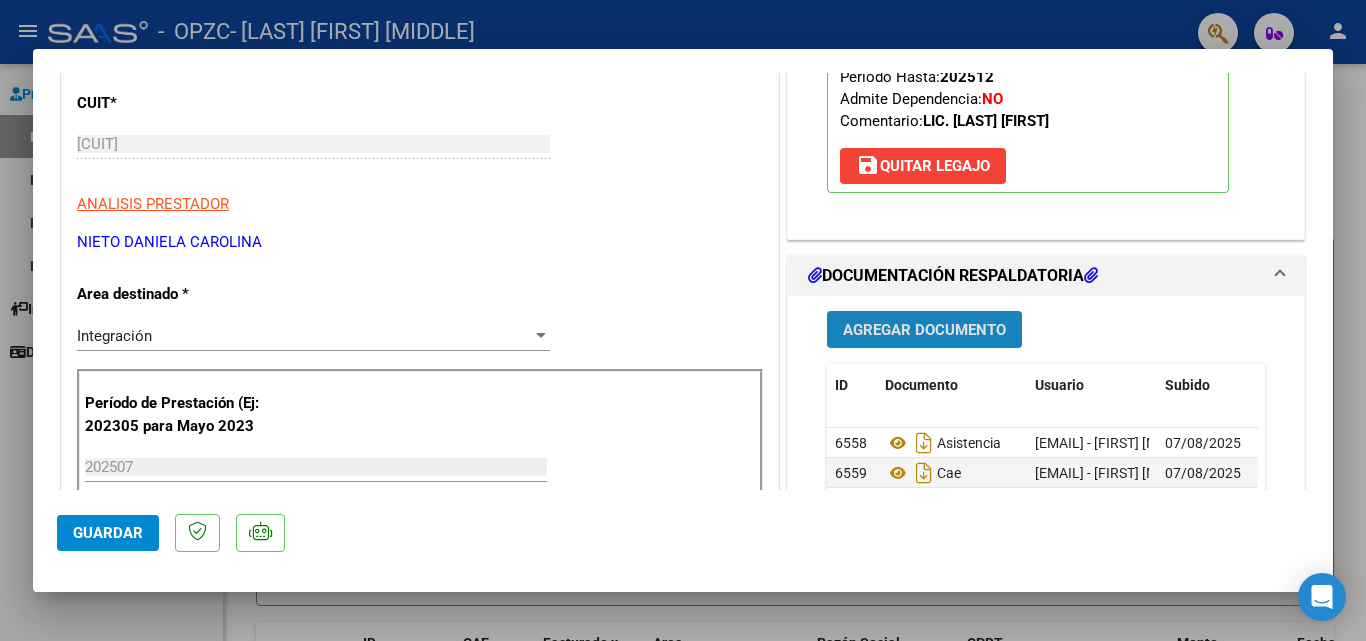 click on "Agregar Documento" at bounding box center (924, 330) 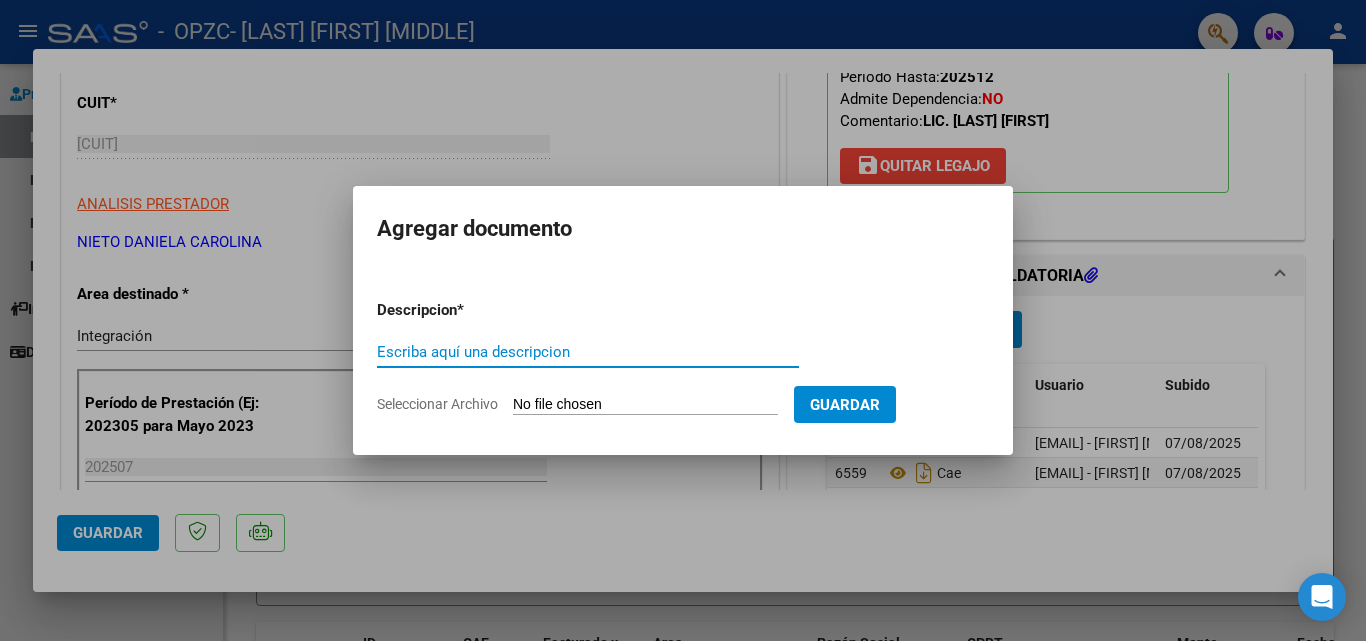 click on "Escriba aquí una descripcion" at bounding box center [588, 352] 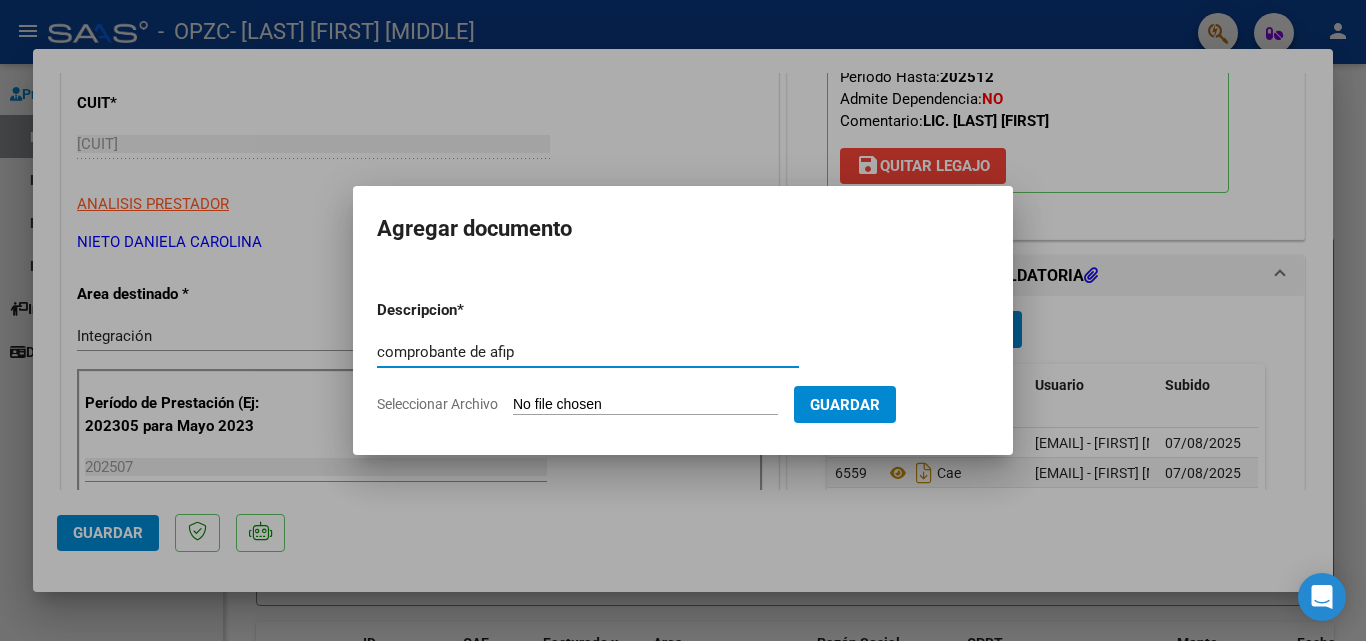 type on "comprobante de afip" 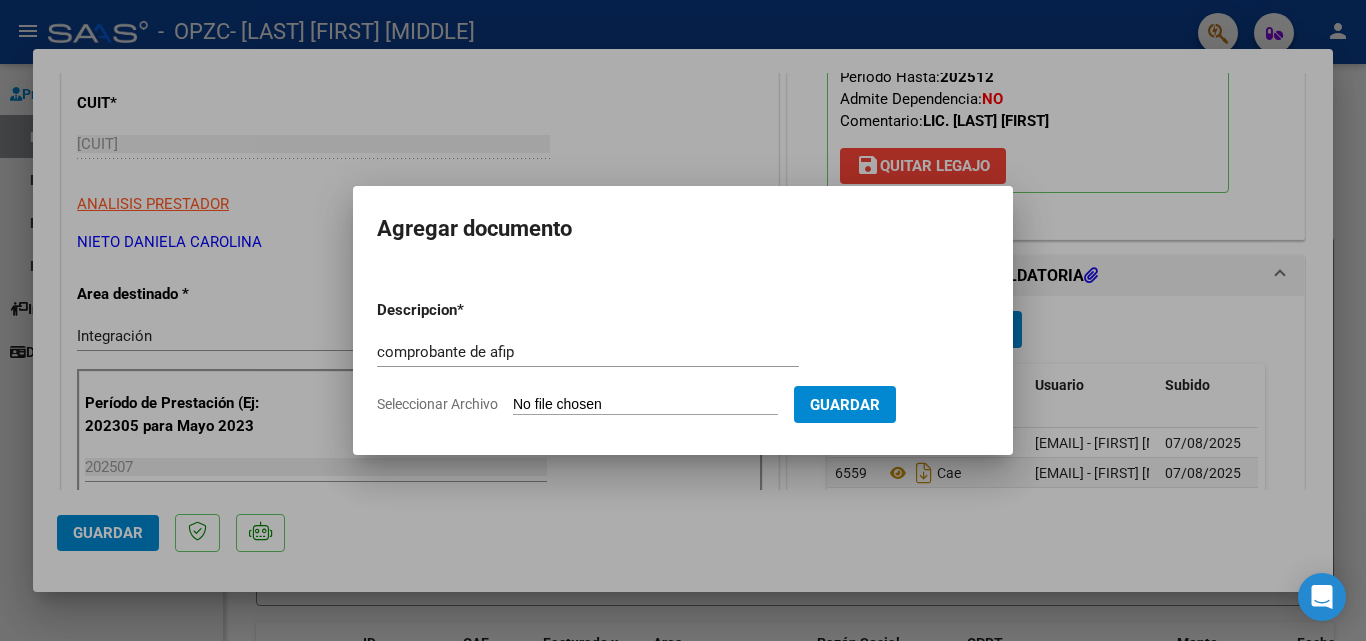 type on "C:\fakepath\cuit.pdf" 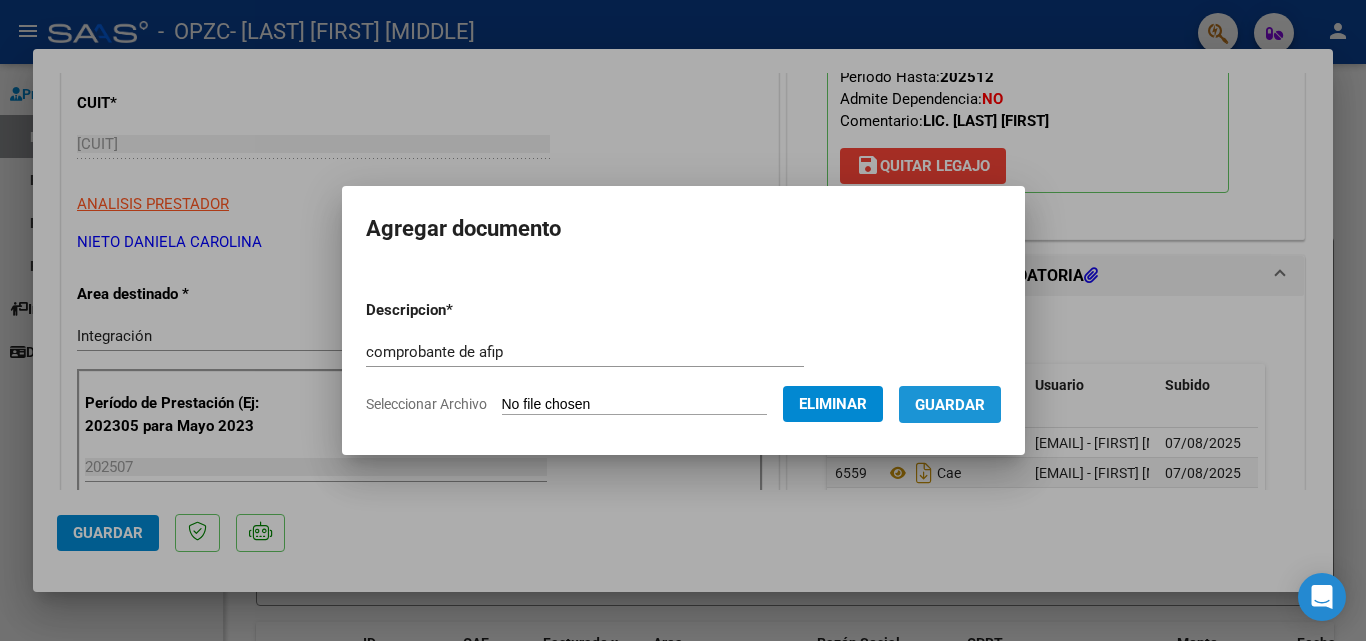 click on "Guardar" at bounding box center [950, 405] 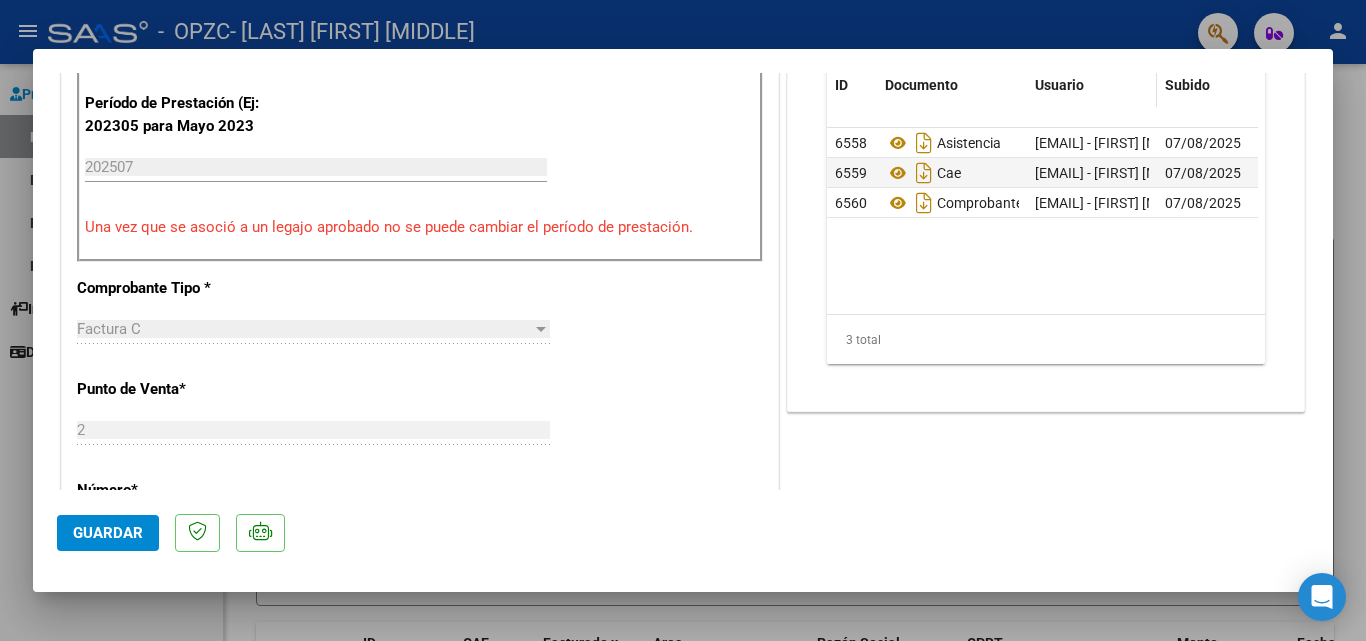 scroll, scrollTop: 700, scrollLeft: 0, axis: vertical 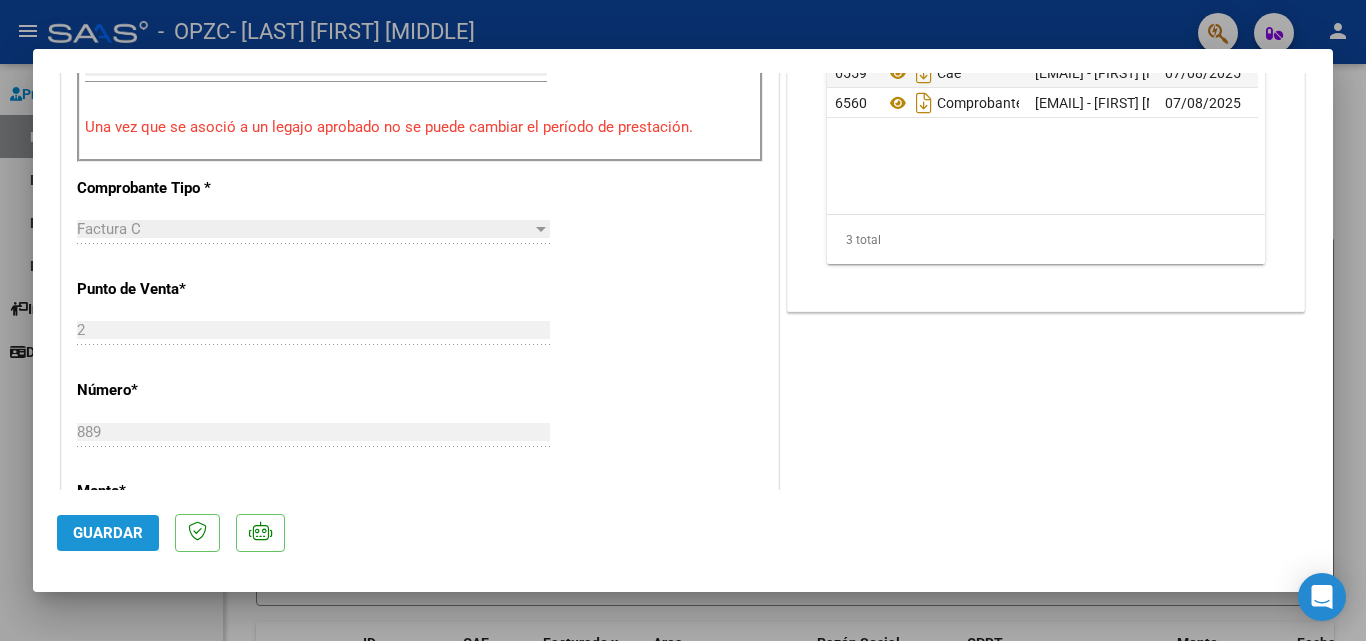 click on "Guardar" 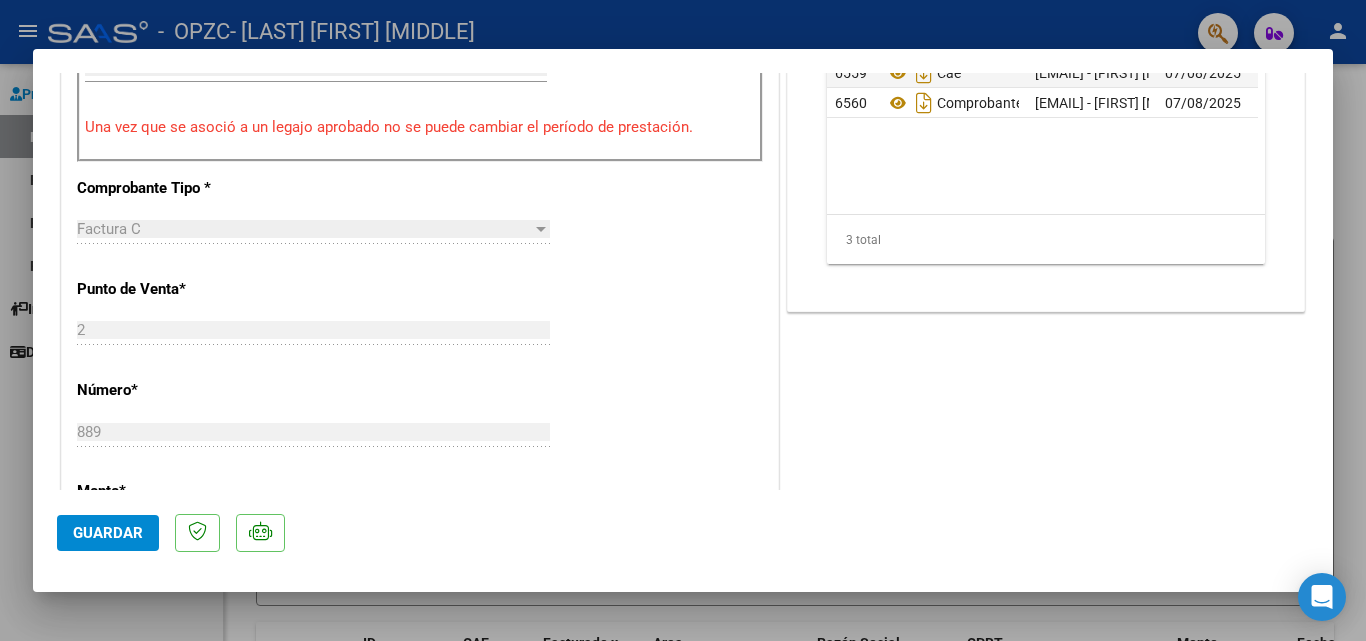 click at bounding box center (683, 320) 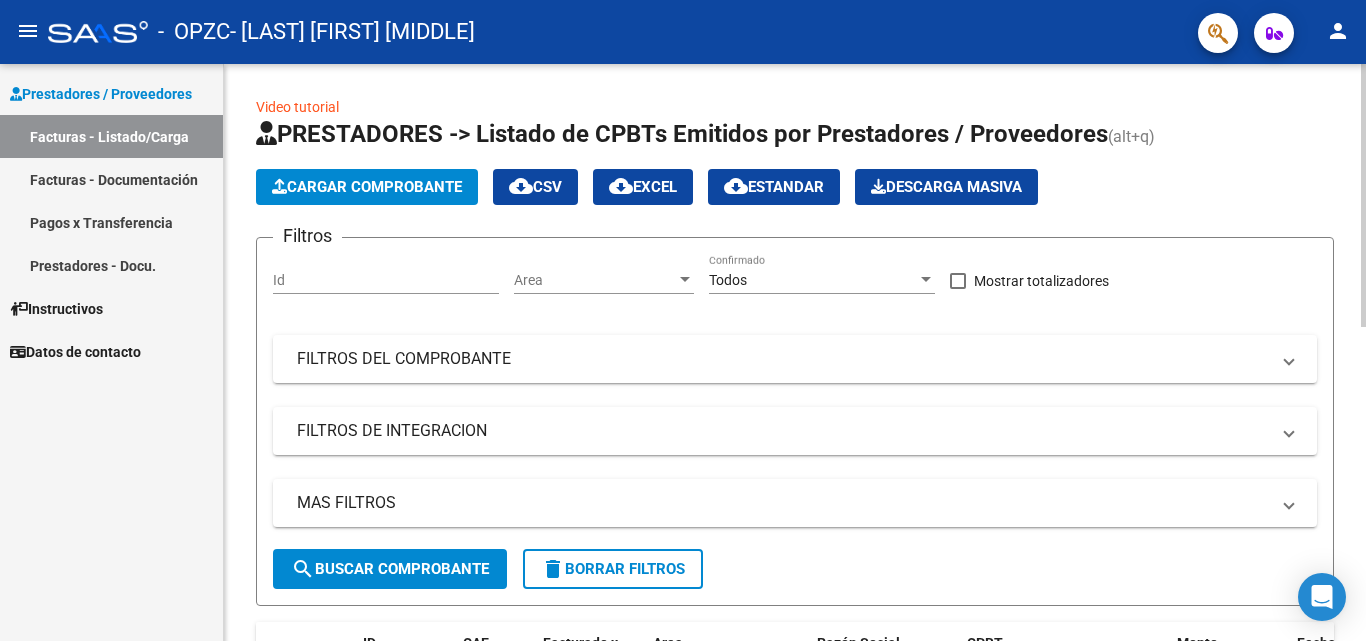 click on "Cargar Comprobante" 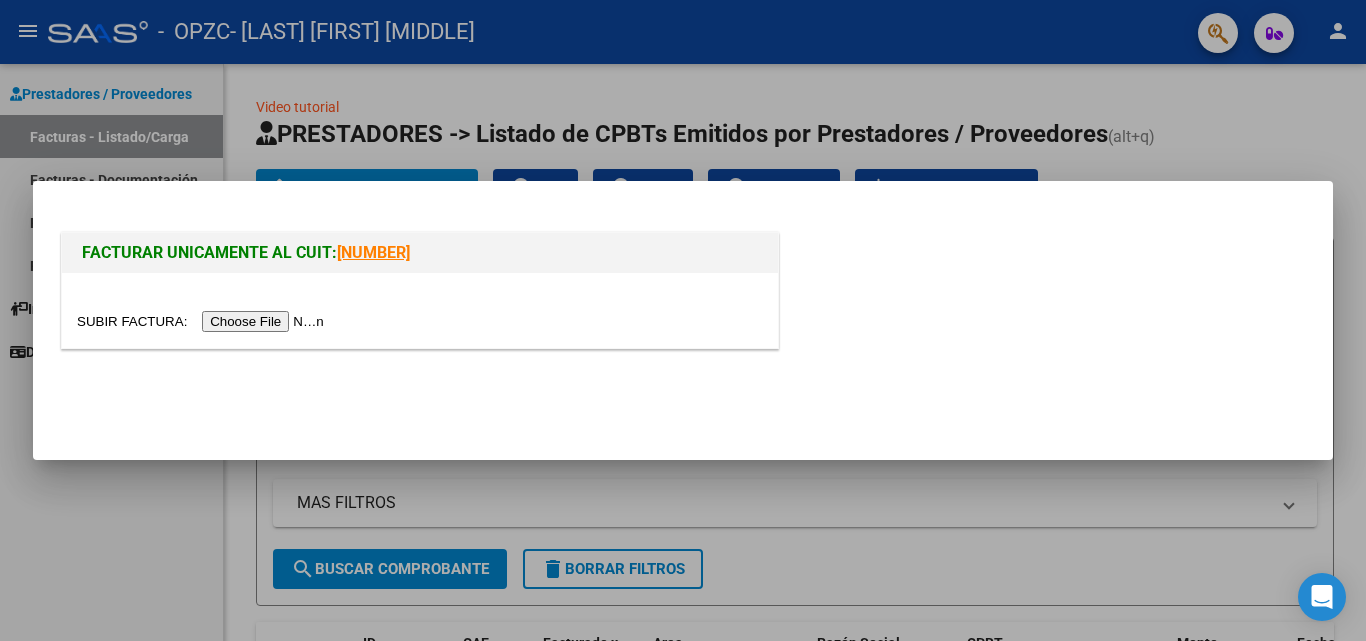 click at bounding box center (203, 321) 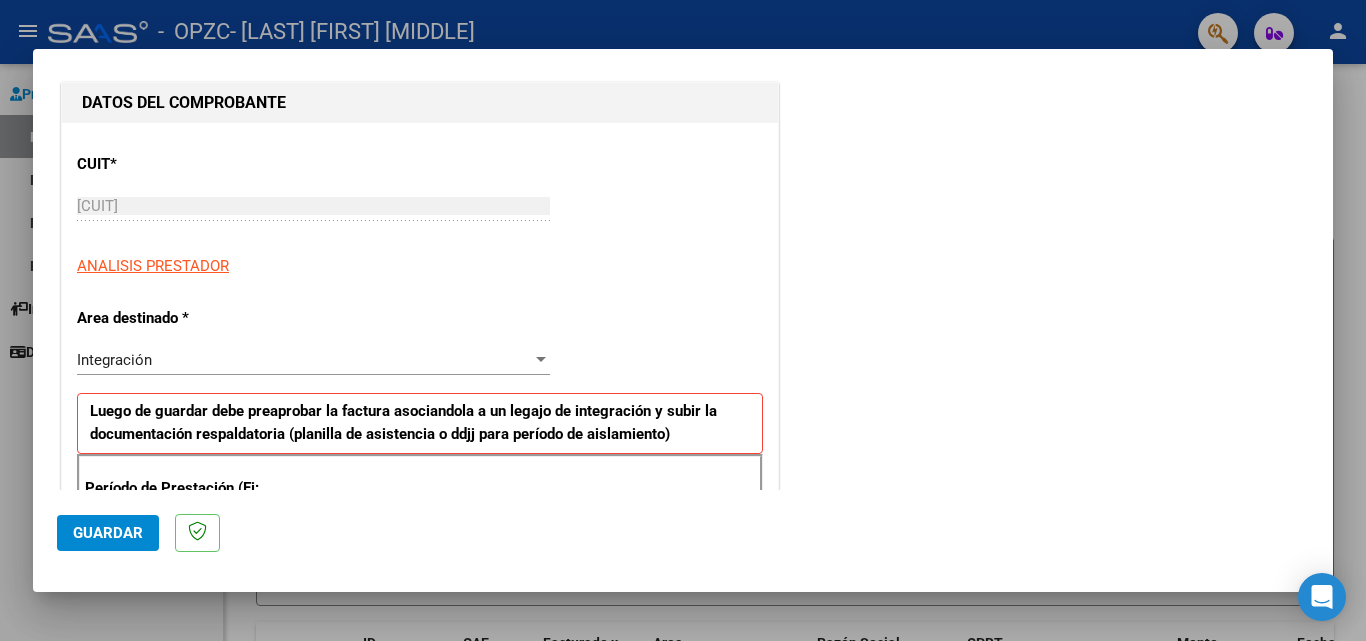 scroll, scrollTop: 300, scrollLeft: 0, axis: vertical 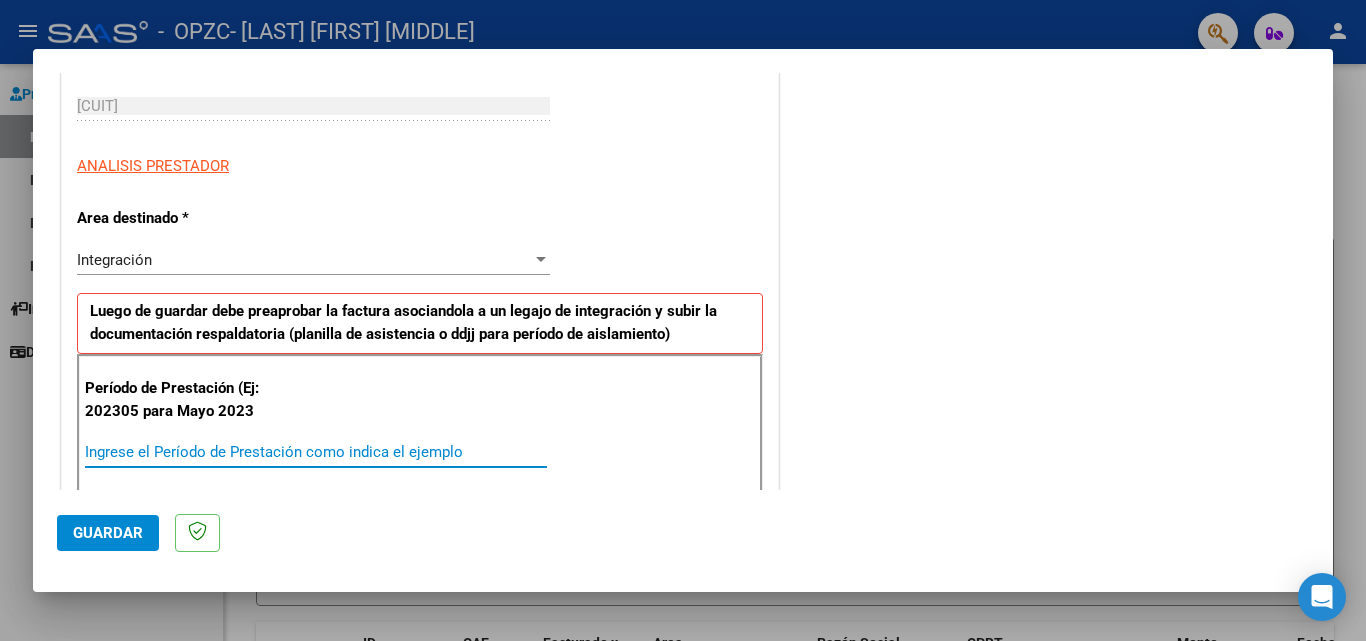 click on "Ingrese el Período de Prestación como indica el ejemplo" at bounding box center (316, 452) 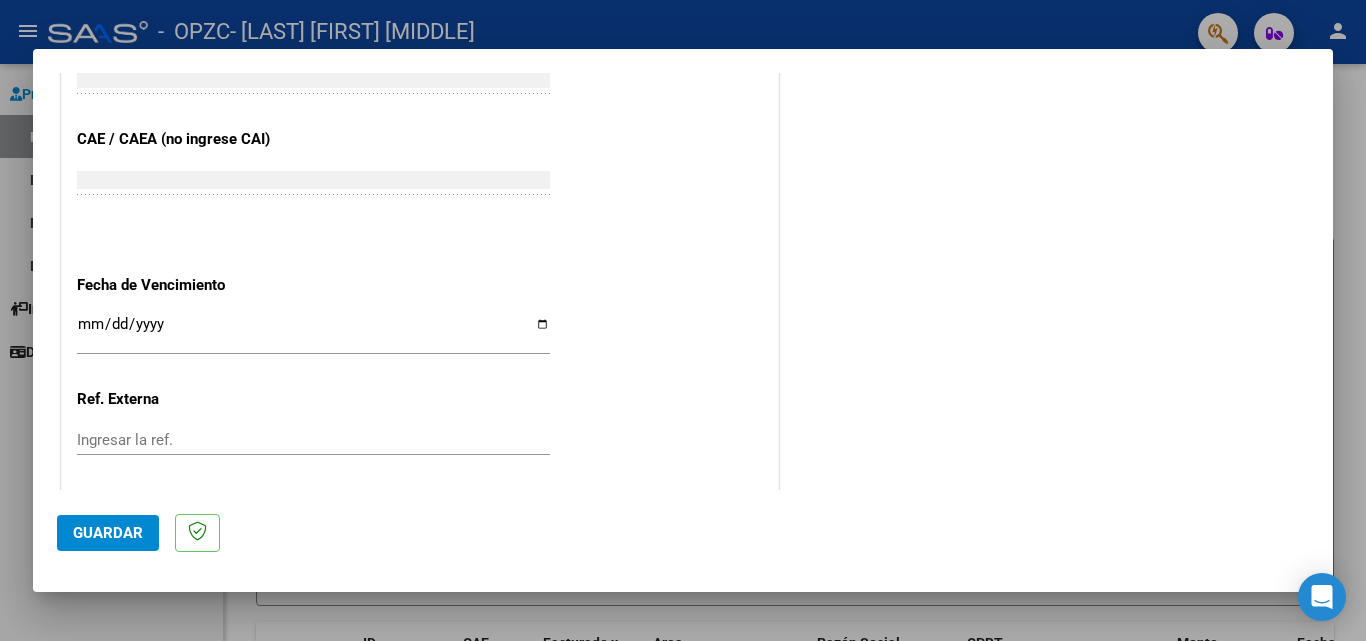 scroll, scrollTop: 1305, scrollLeft: 0, axis: vertical 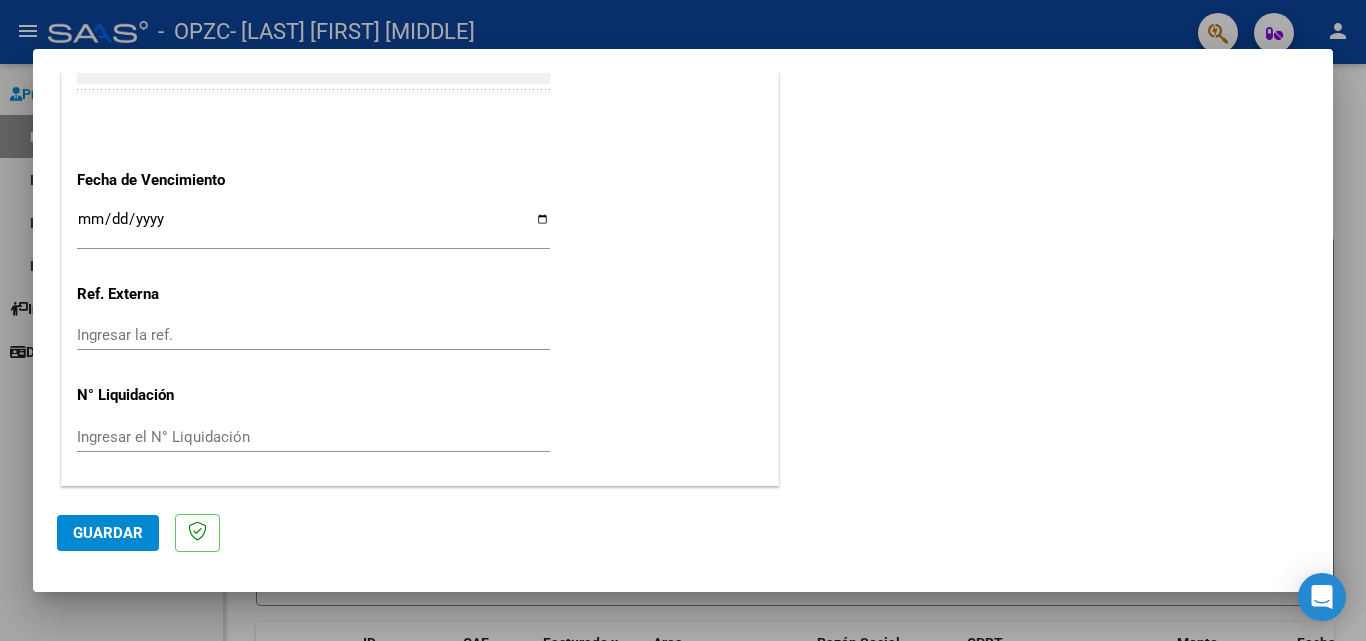 type on "202507" 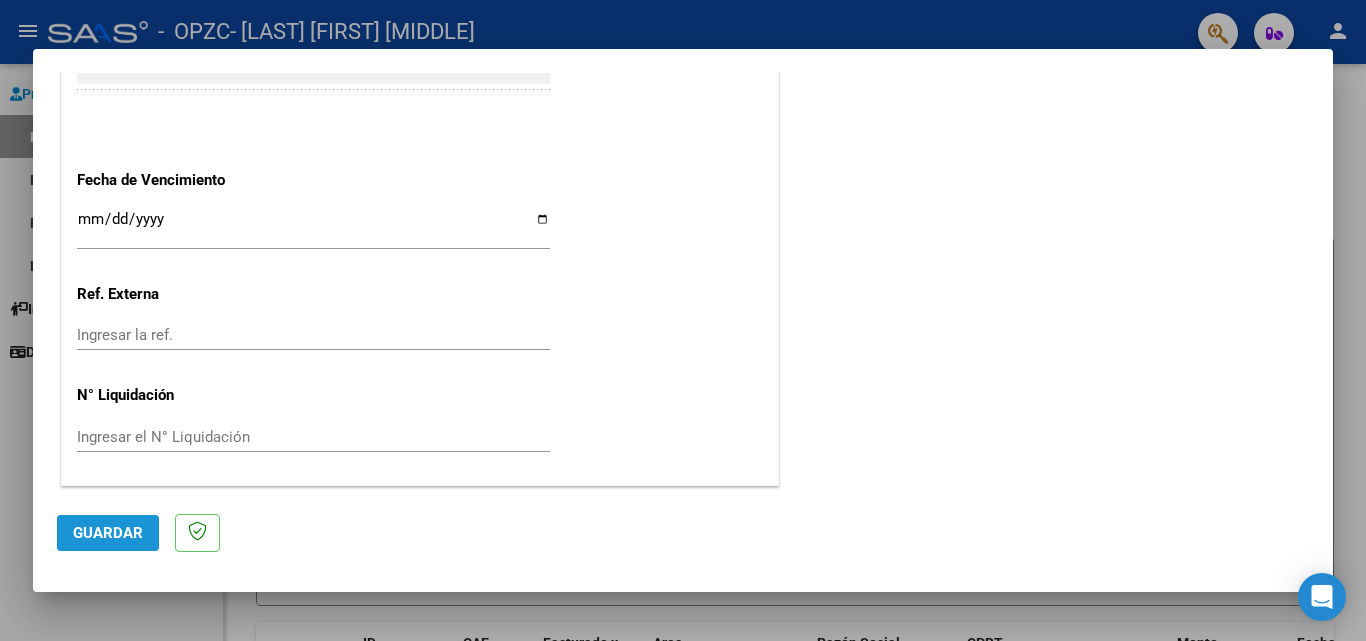 click on "Guardar" 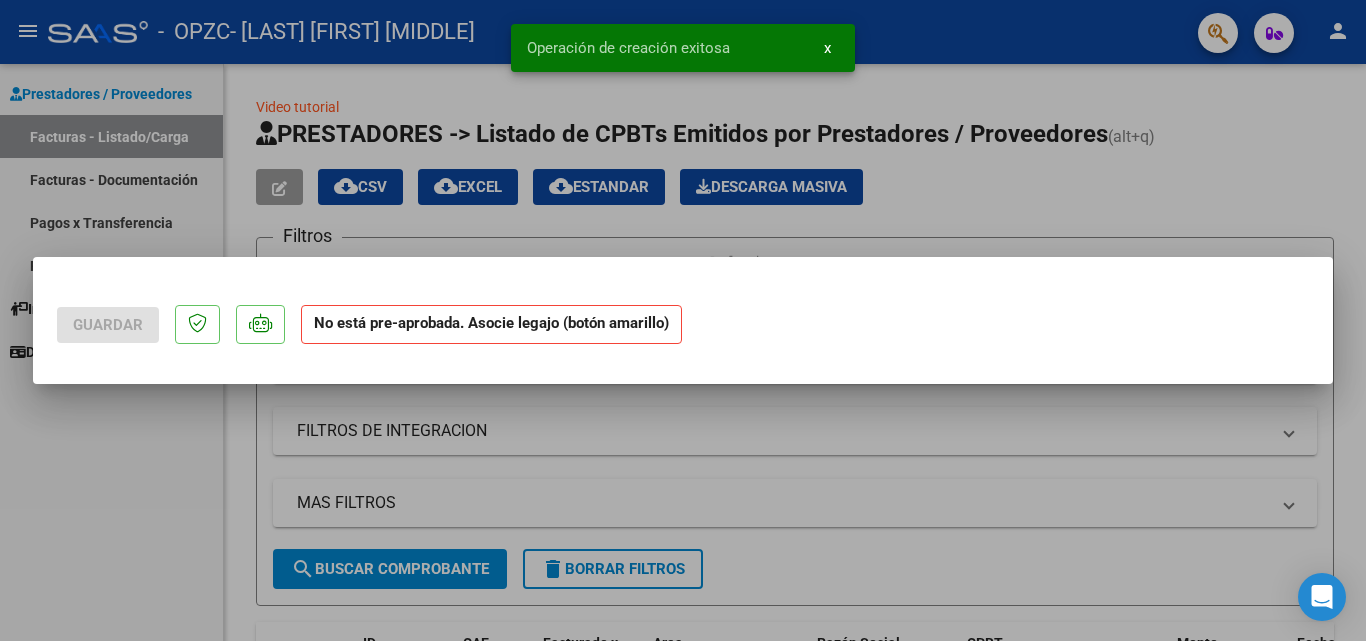 scroll, scrollTop: 0, scrollLeft: 0, axis: both 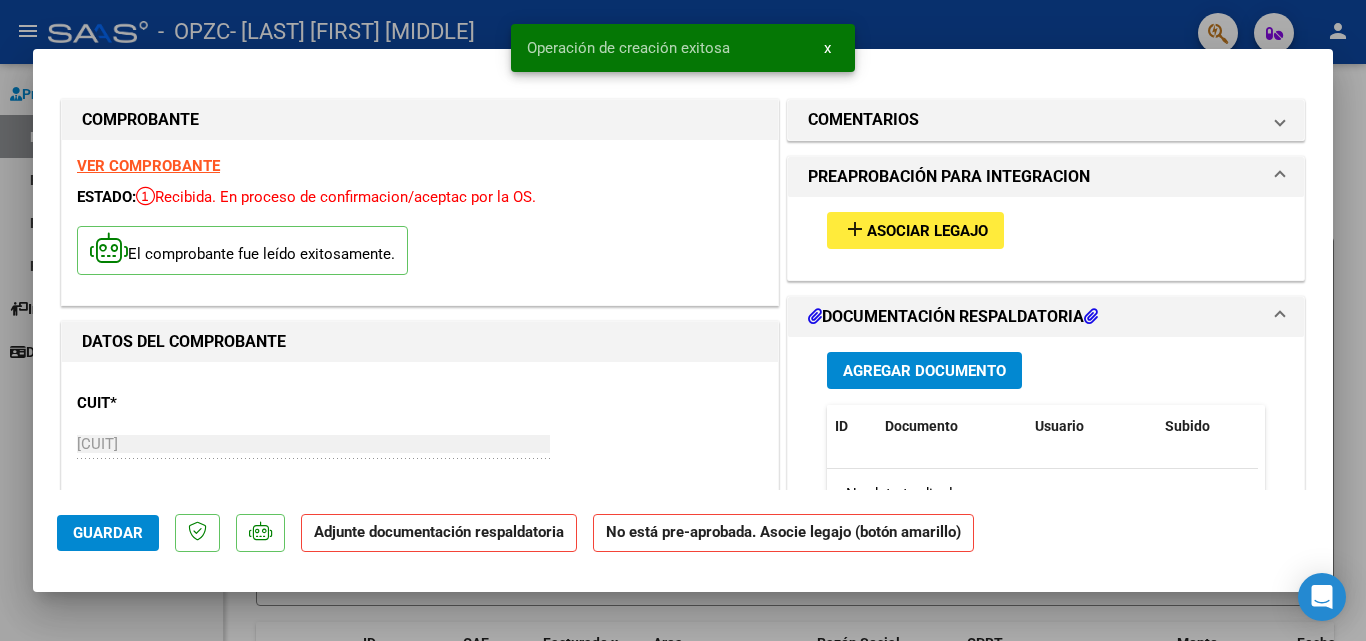 click on "Asociar Legajo" at bounding box center (927, 231) 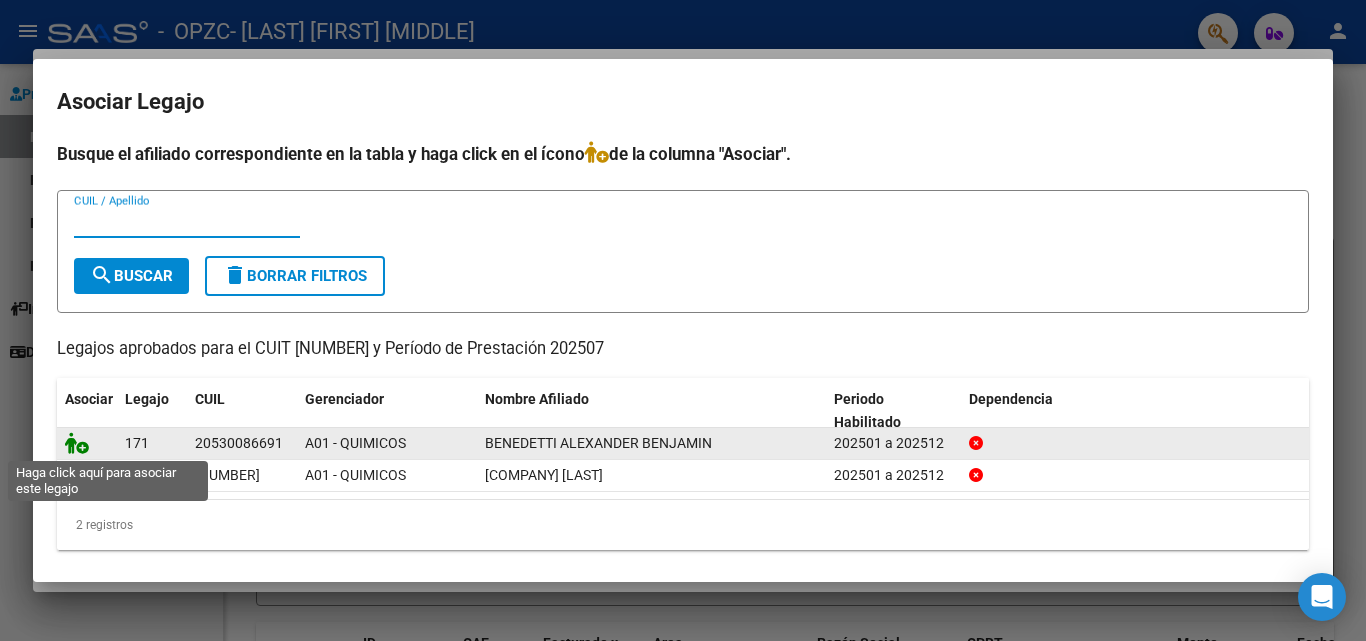click 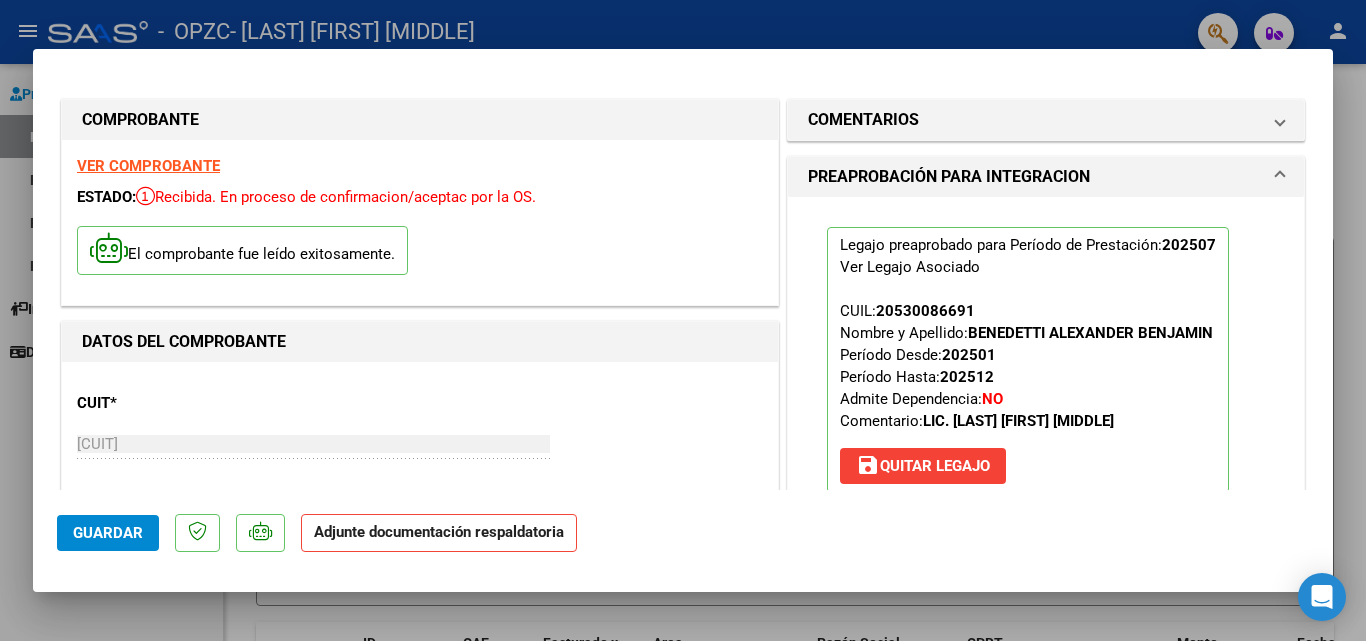 scroll, scrollTop: 200, scrollLeft: 0, axis: vertical 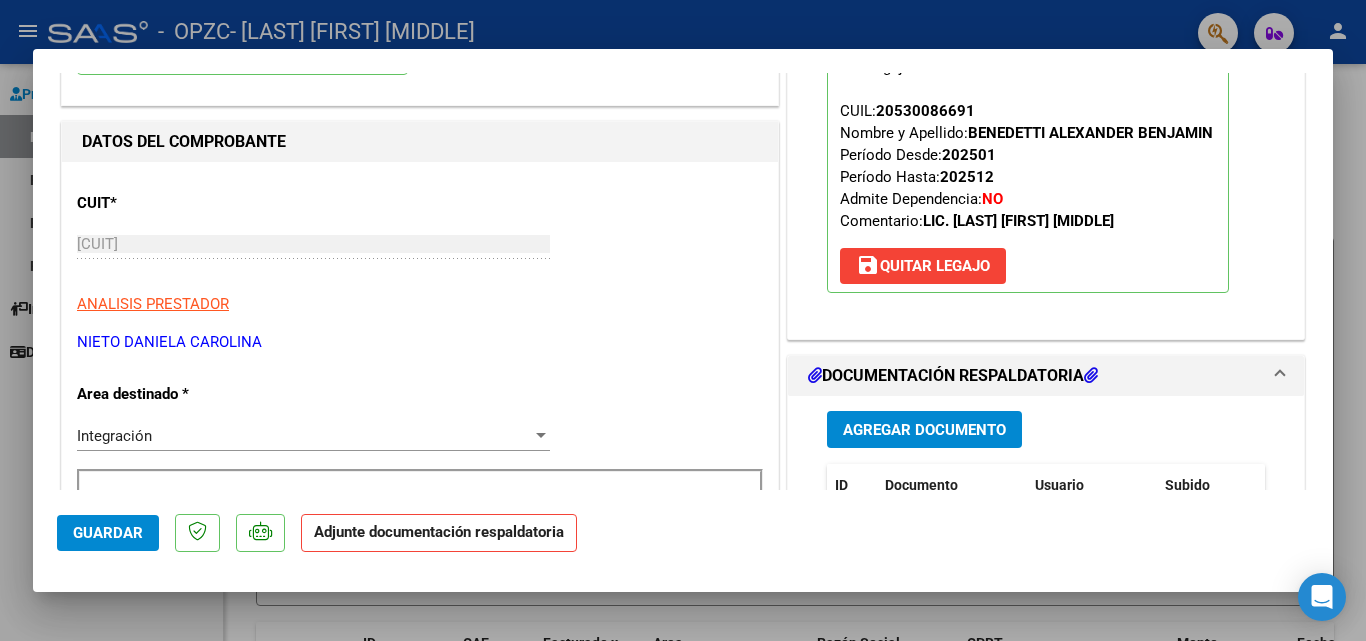 click on "Agregar Documento" at bounding box center (924, 430) 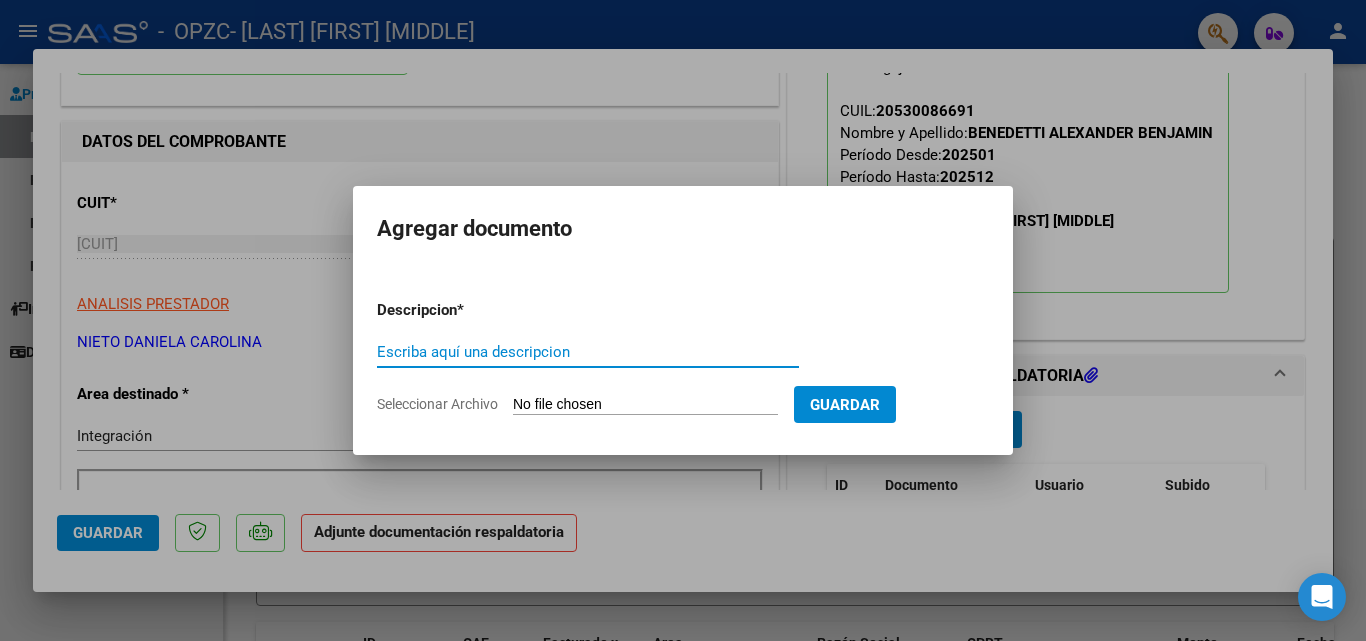 click on "Escriba aquí una descripcion" at bounding box center (588, 352) 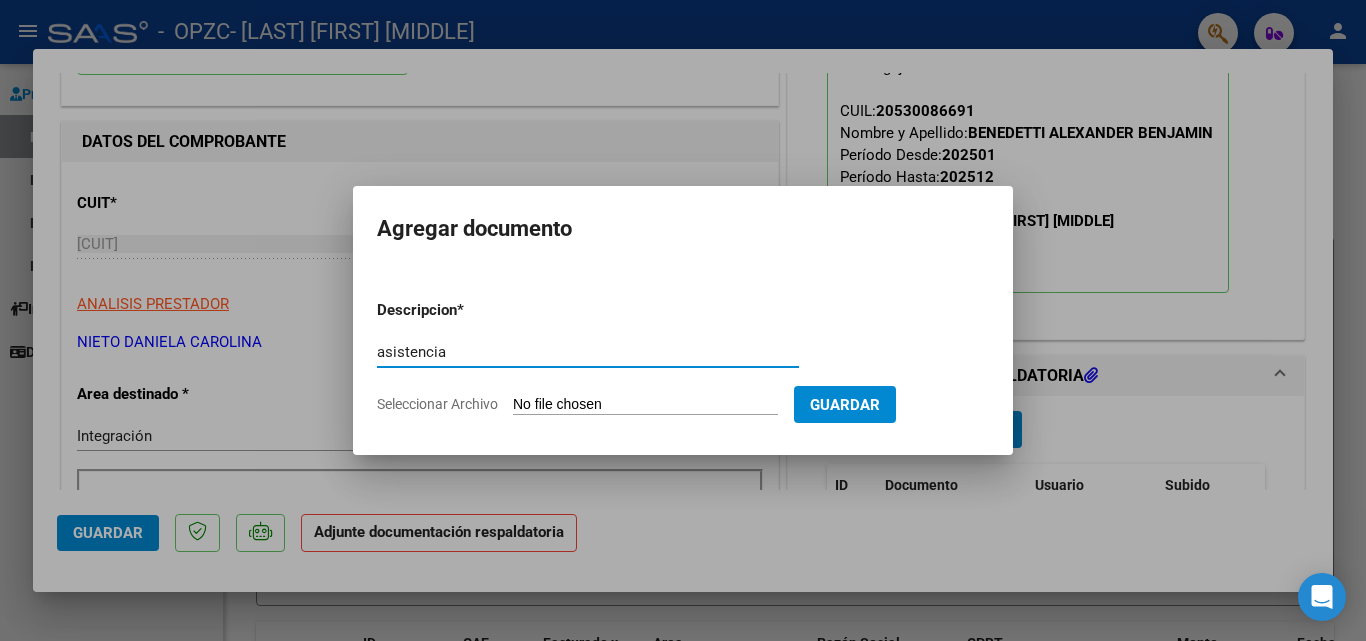 type on "asistencia" 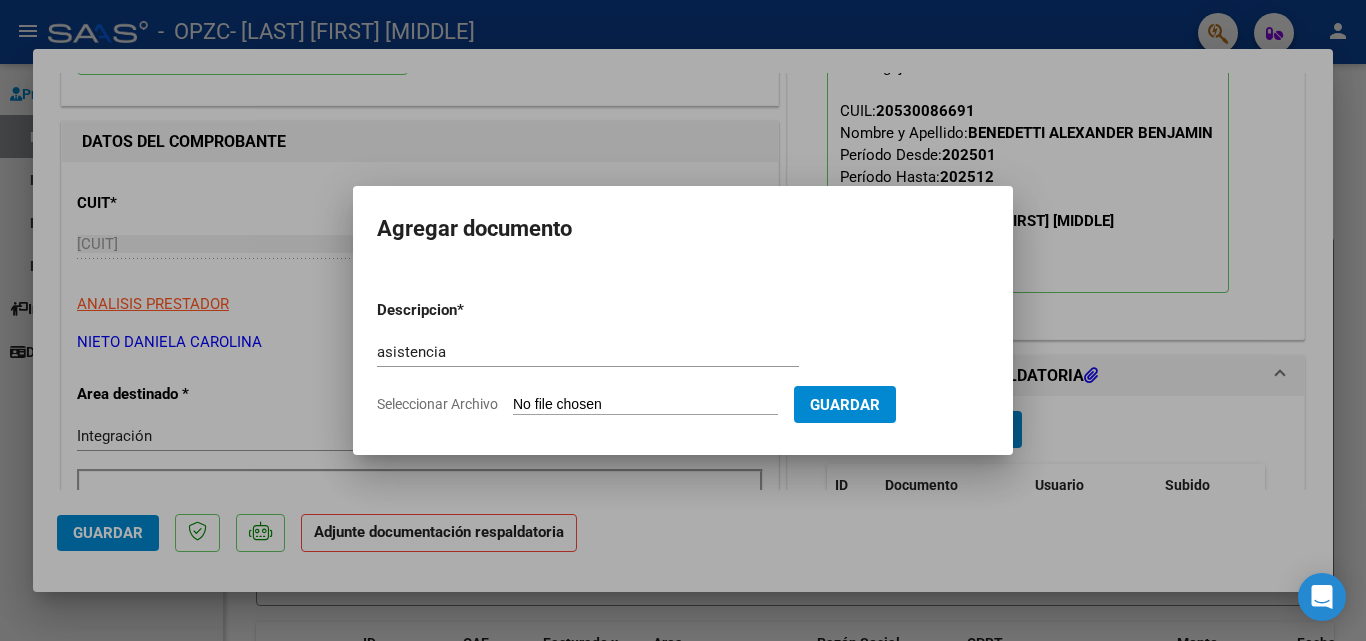 type on "C:\fakepath\asist [FIRST] [MONTH].pdf" 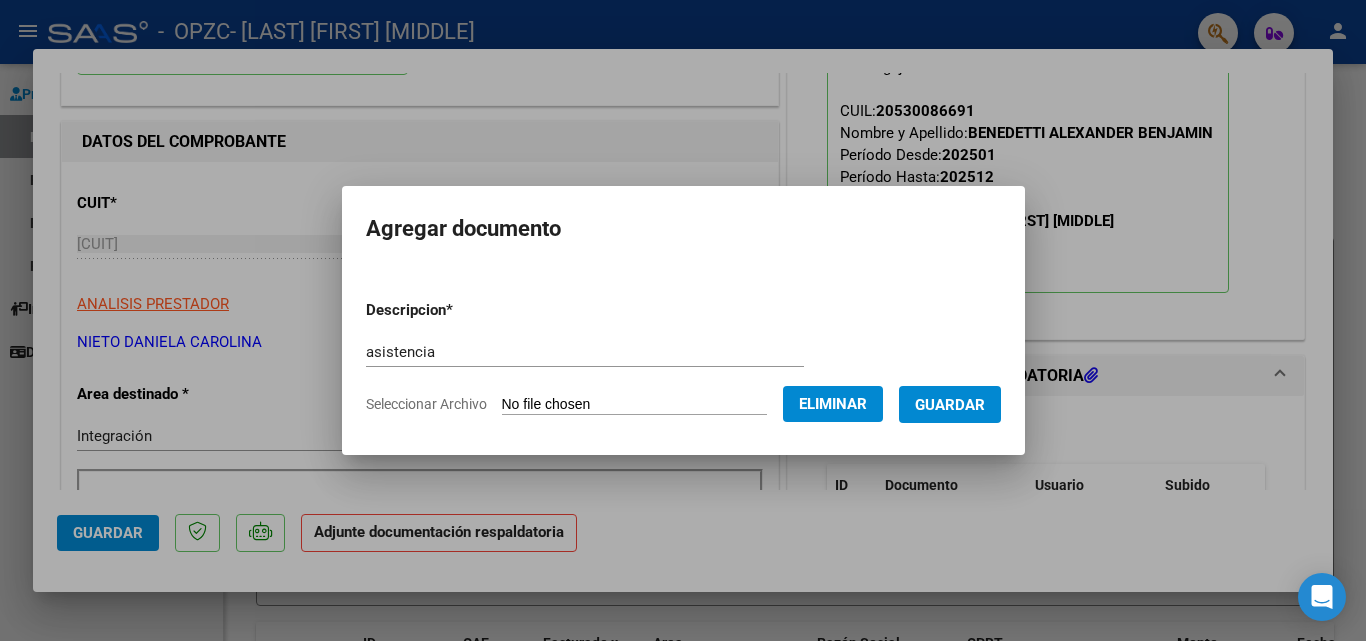 click on "Guardar" at bounding box center [950, 405] 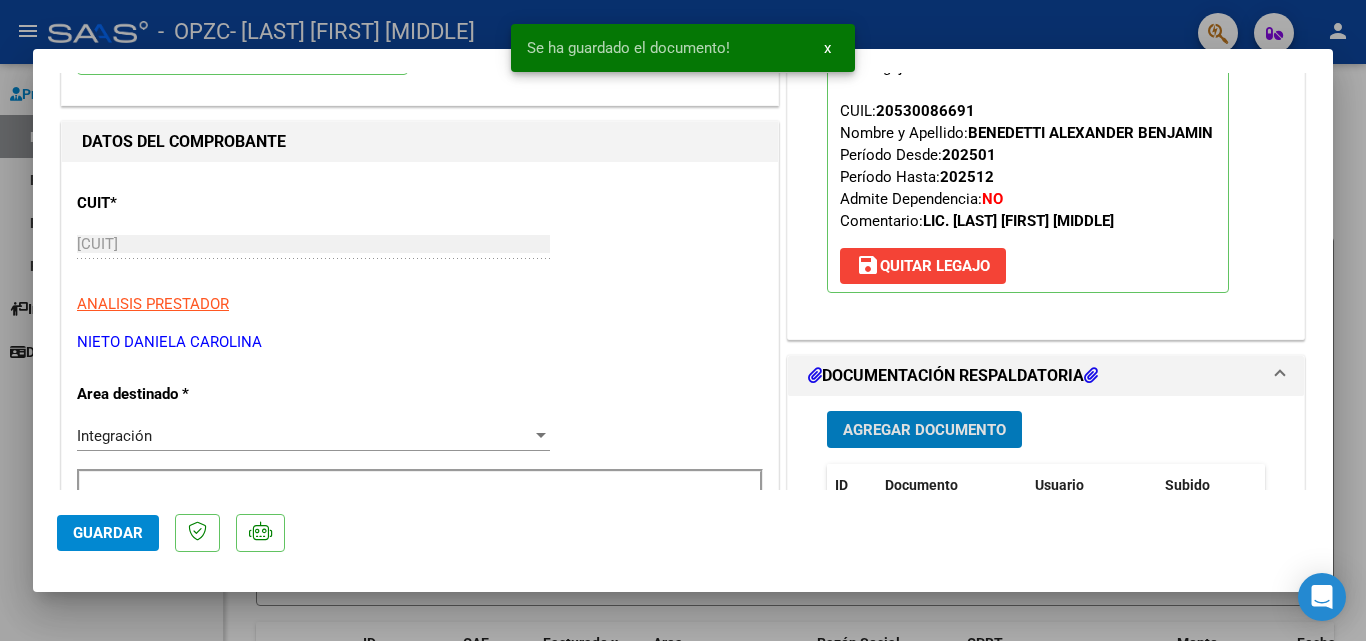 click on "Agregar Documento" at bounding box center (924, 430) 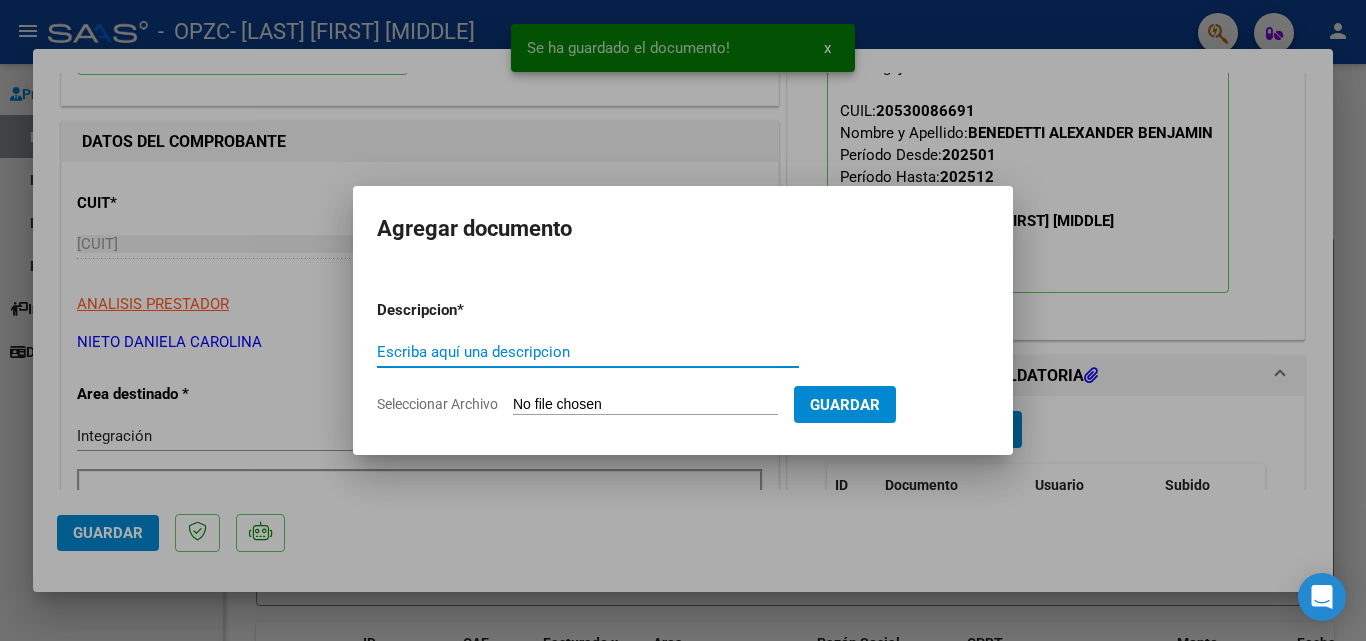 click on "Escriba aquí una descripcion" at bounding box center [588, 352] 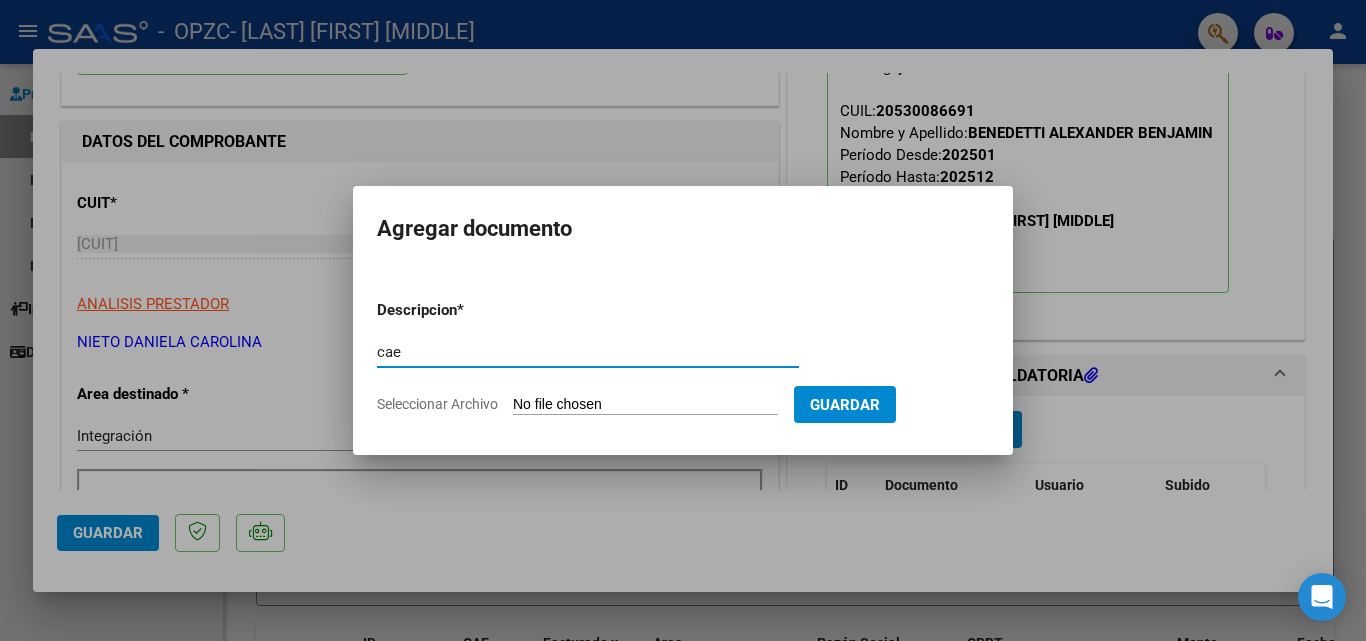 type on "cae" 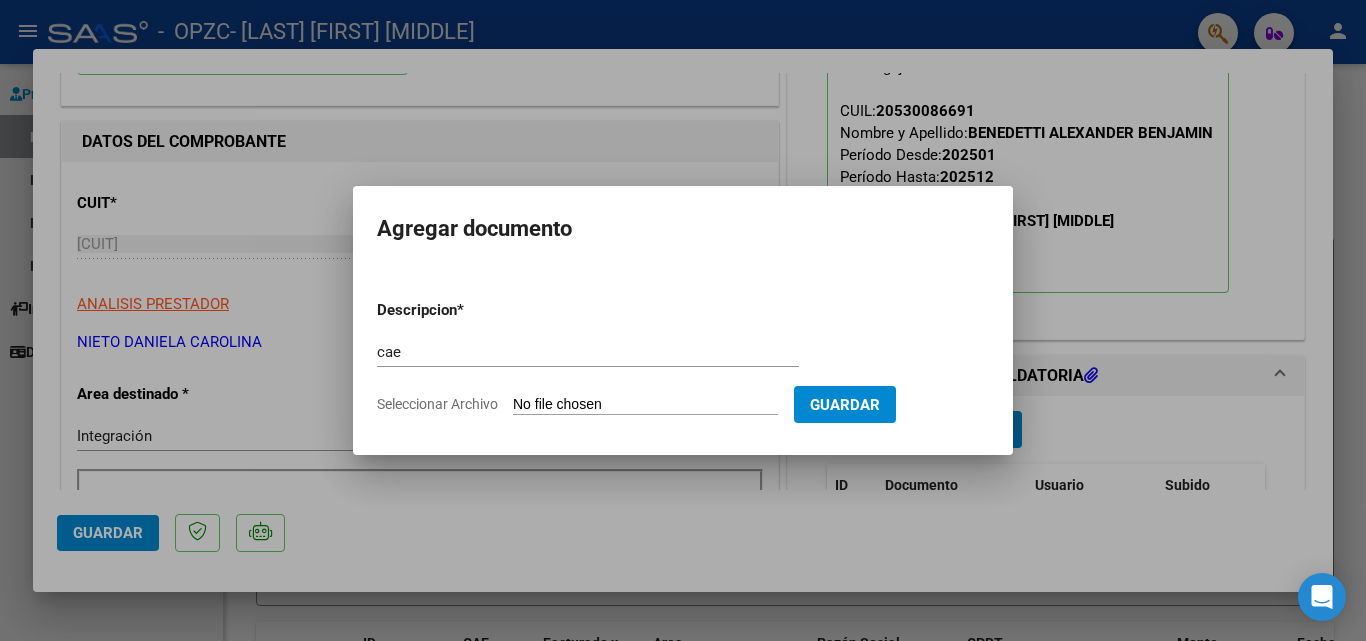type on "C:\fakepath\cae [FIRST].pdf" 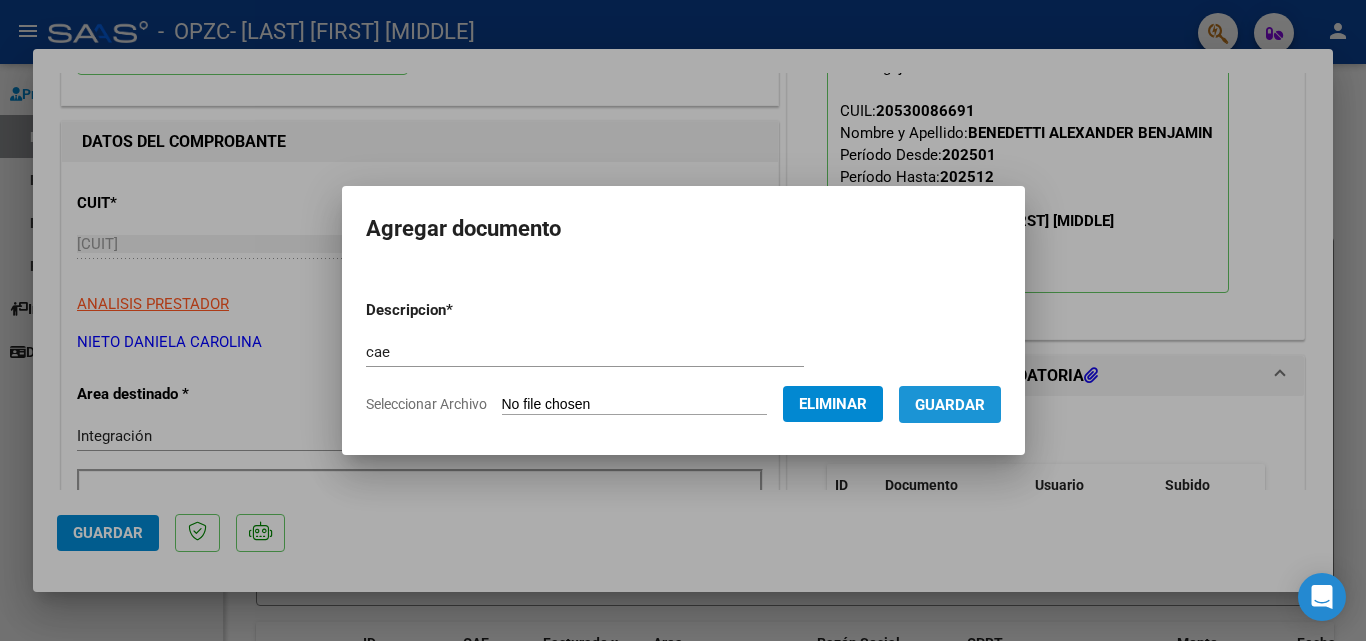 click on "Guardar" at bounding box center (950, 405) 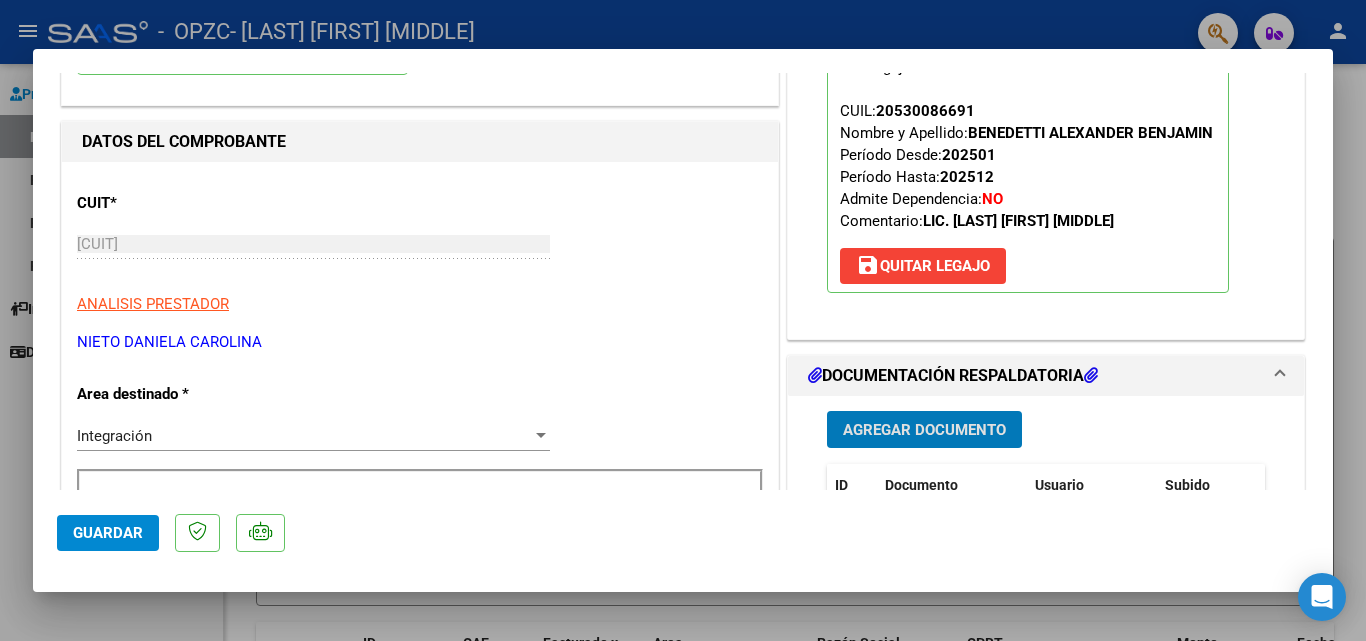 scroll, scrollTop: 400, scrollLeft: 0, axis: vertical 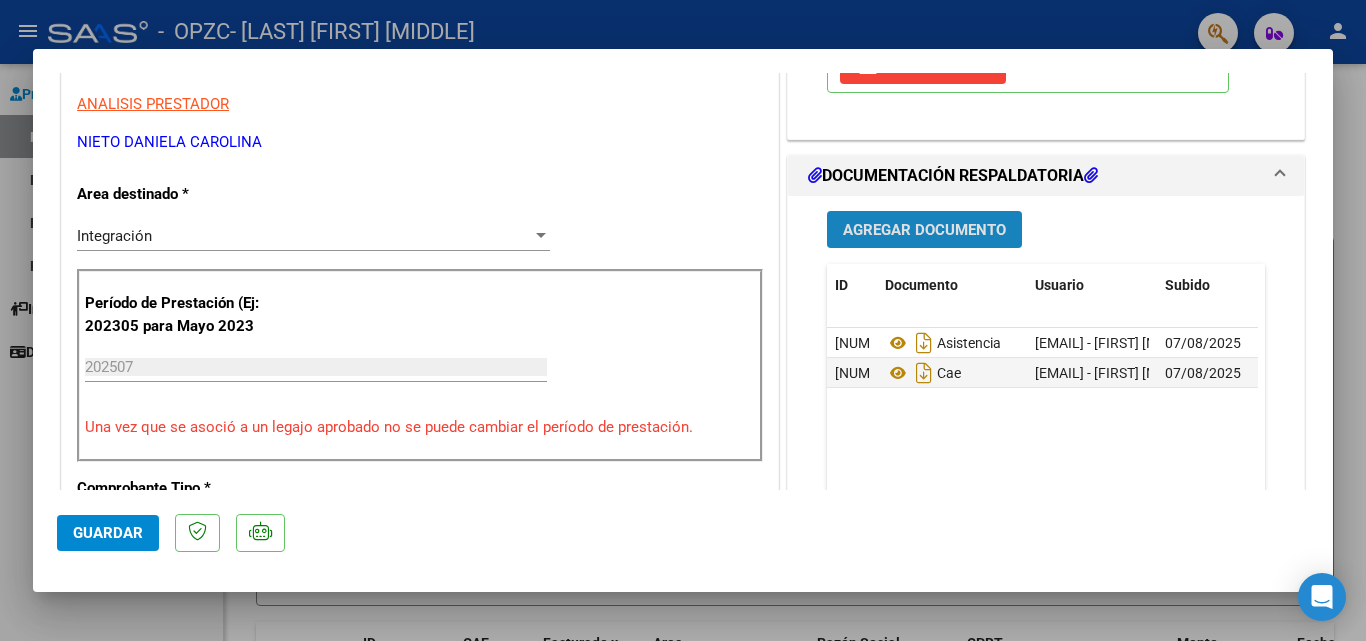 click on "Agregar Documento" at bounding box center (924, 230) 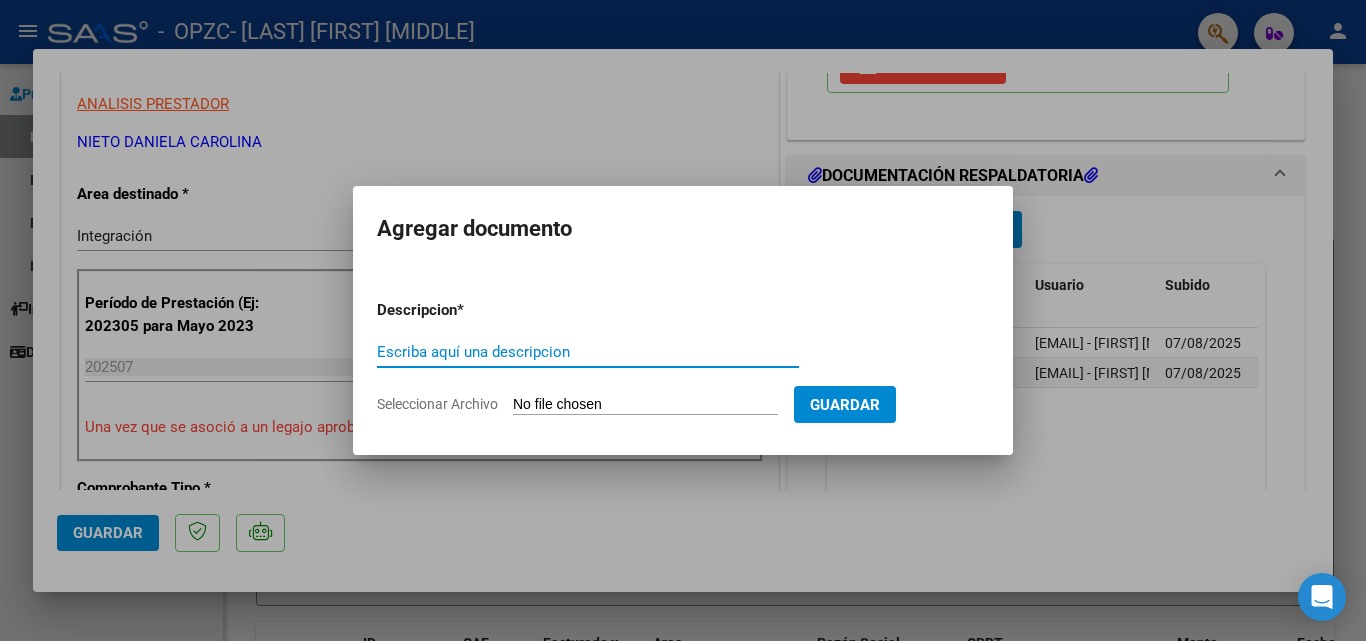 click on "Escriba aquí una descripcion" at bounding box center [588, 352] 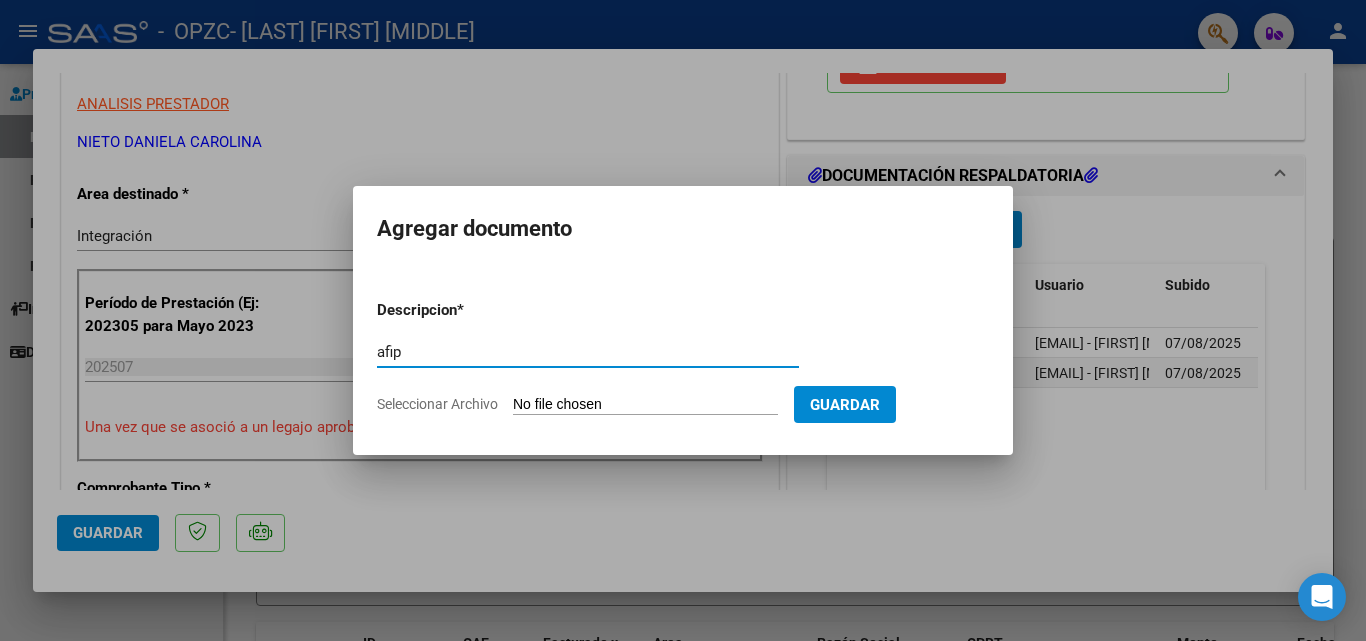 type on "afip" 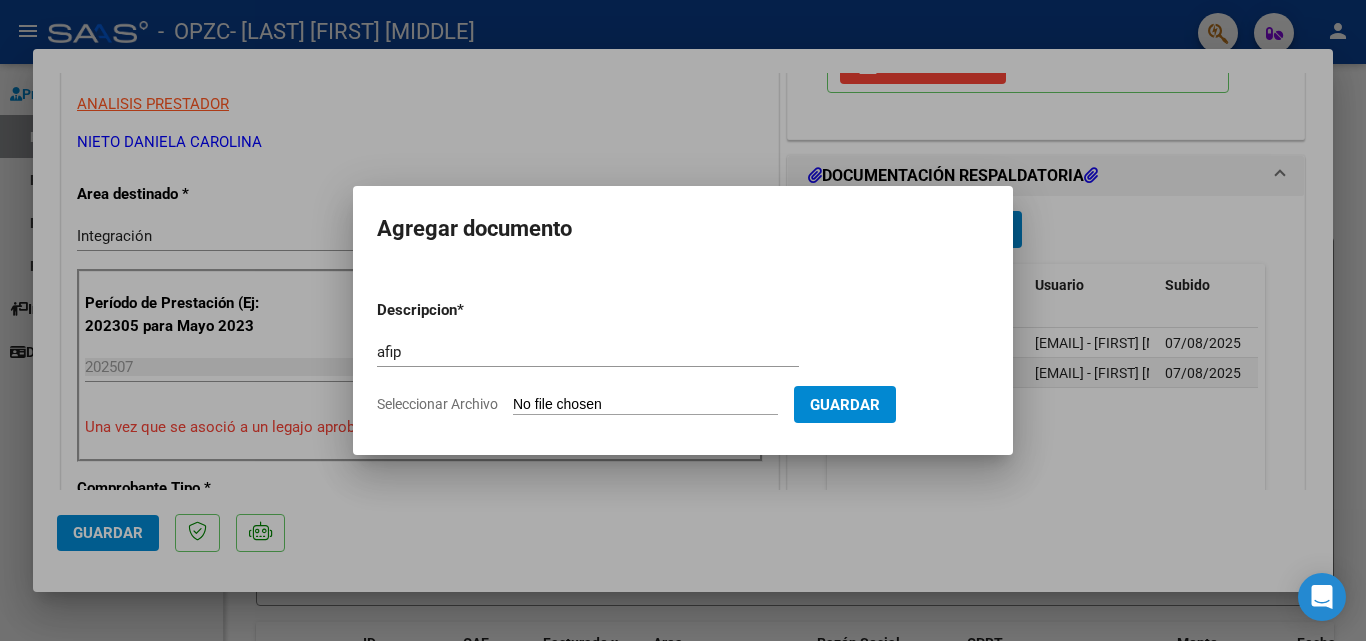 type on "C:\fakepath\cuit.pdf" 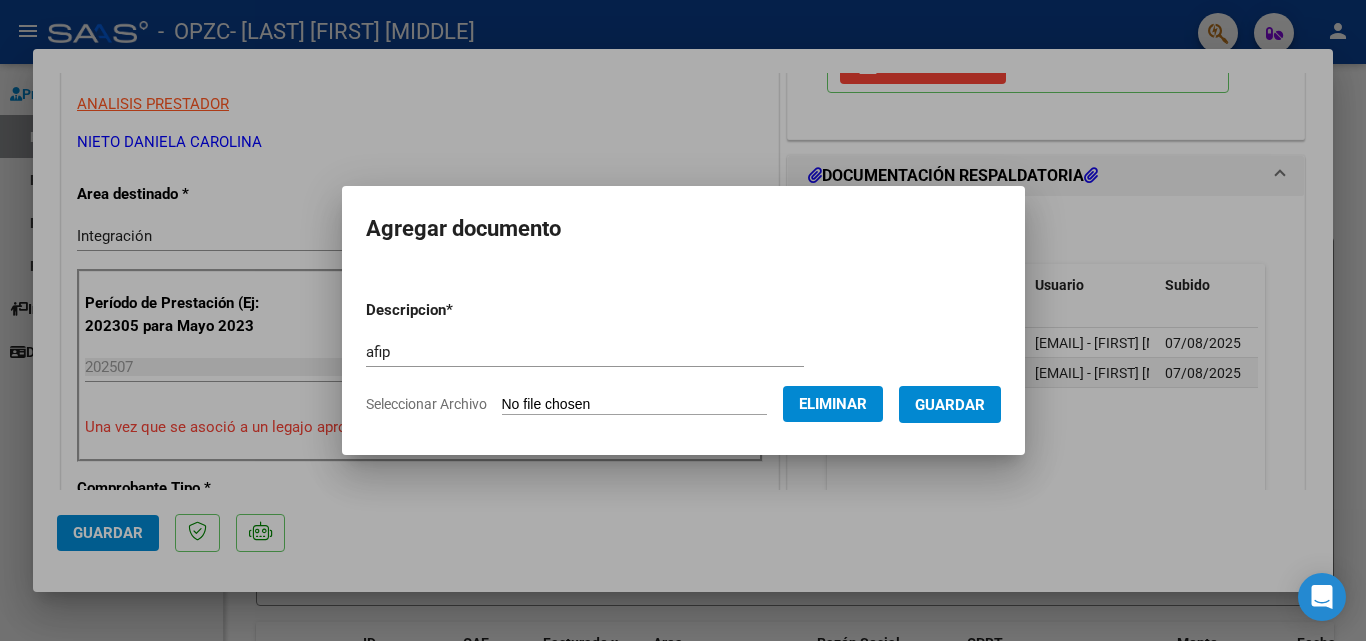 click on "Guardar" at bounding box center (950, 405) 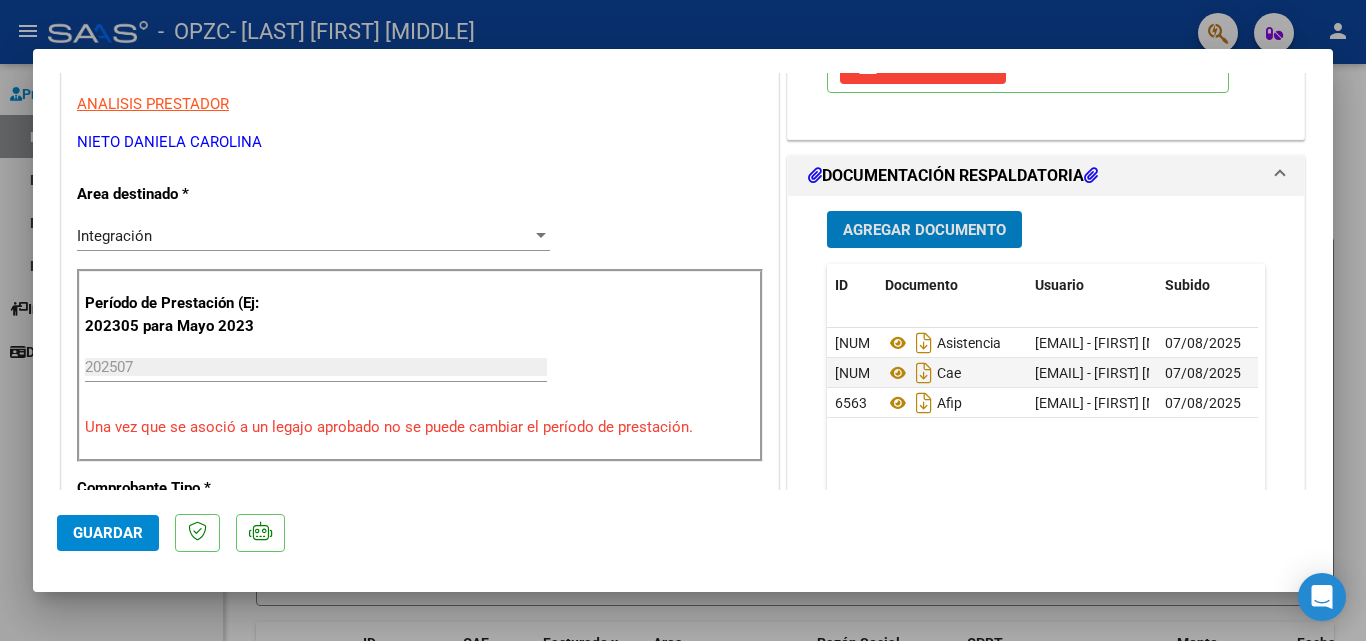 click on "Guardar" 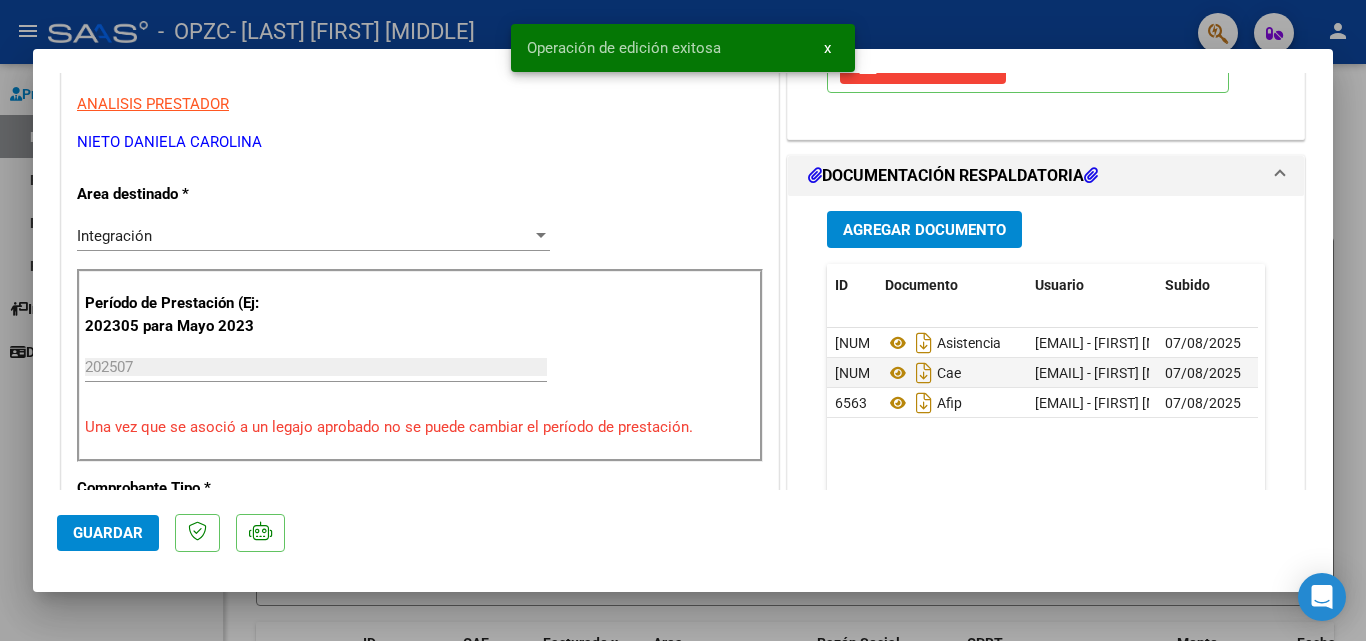 click at bounding box center [683, 320] 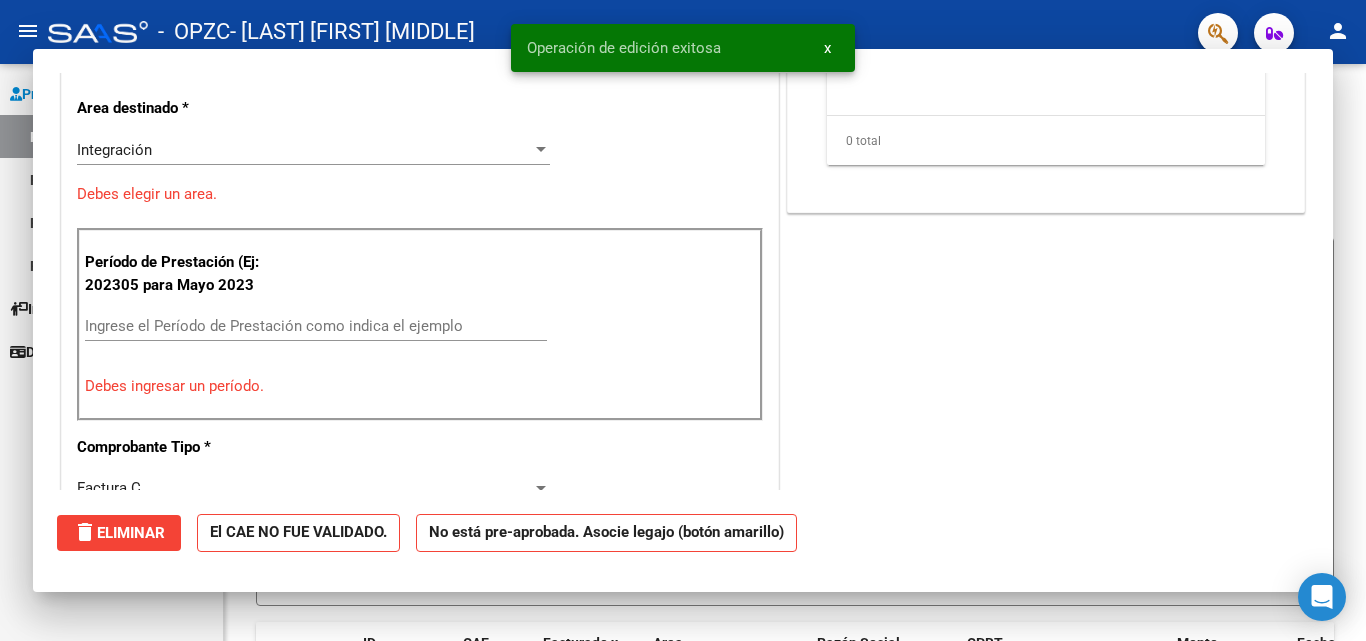 scroll, scrollTop: 0, scrollLeft: 0, axis: both 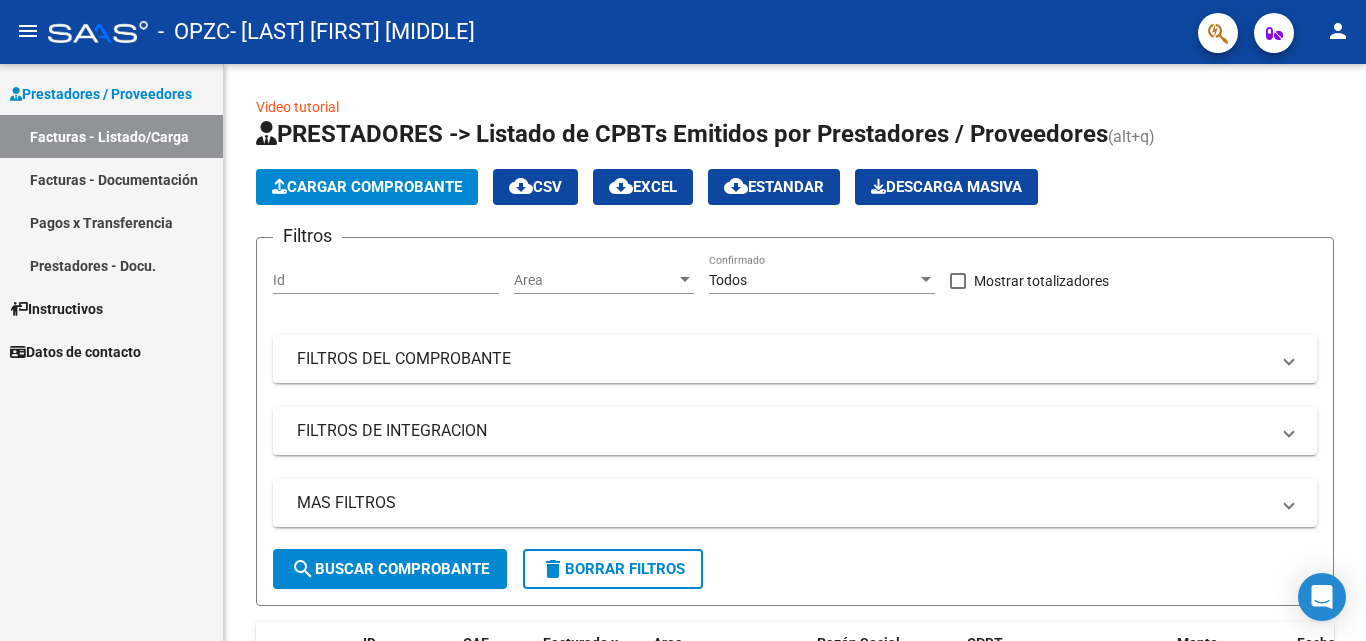 click on "Facturas - Documentación" at bounding box center (111, 179) 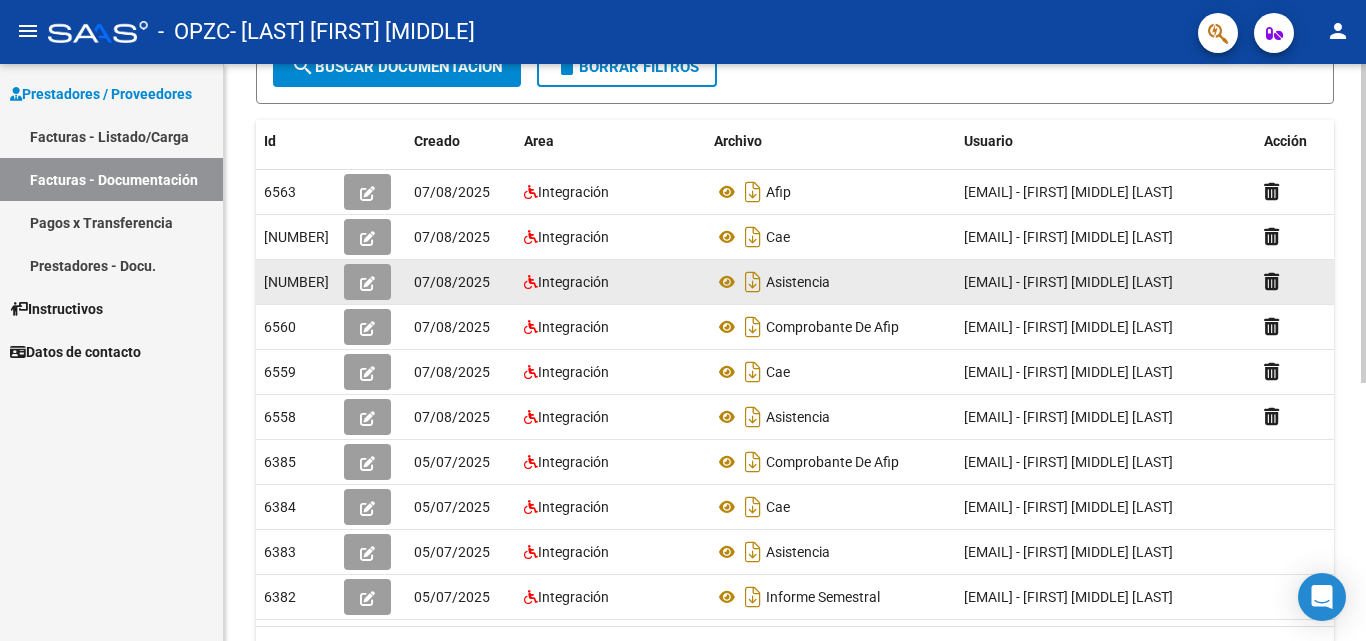 scroll, scrollTop: 0, scrollLeft: 0, axis: both 